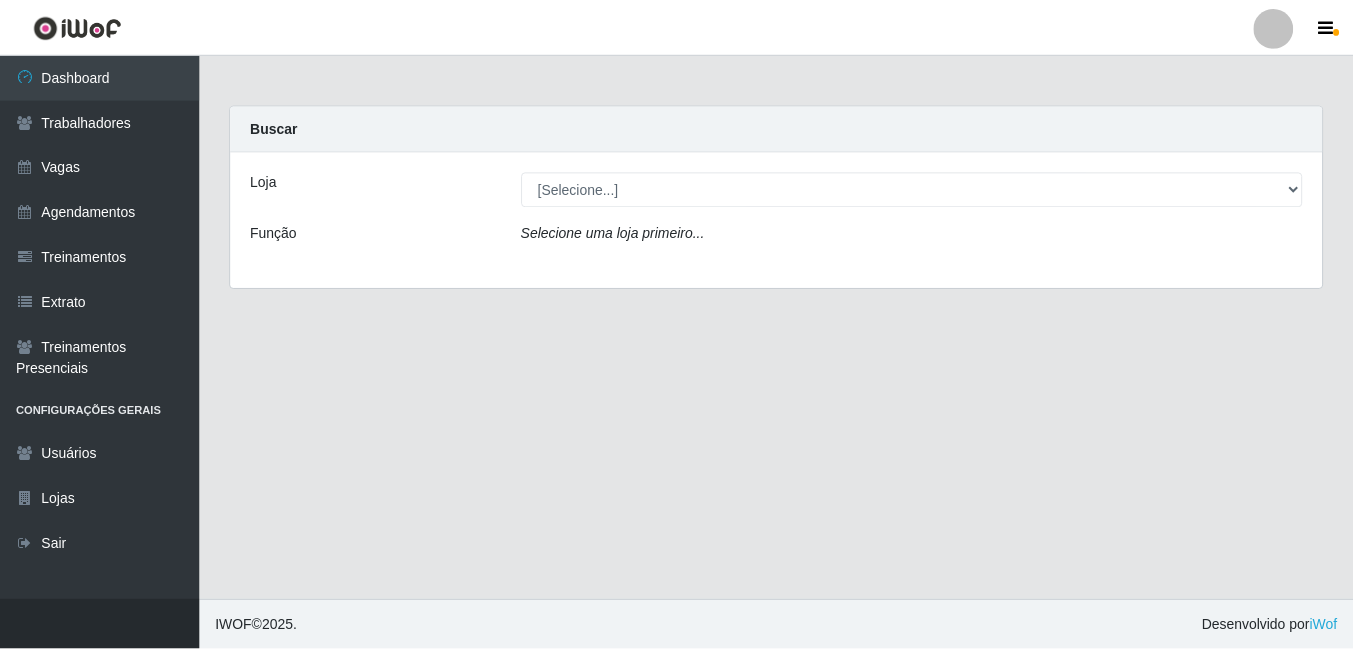 scroll, scrollTop: 0, scrollLeft: 0, axis: both 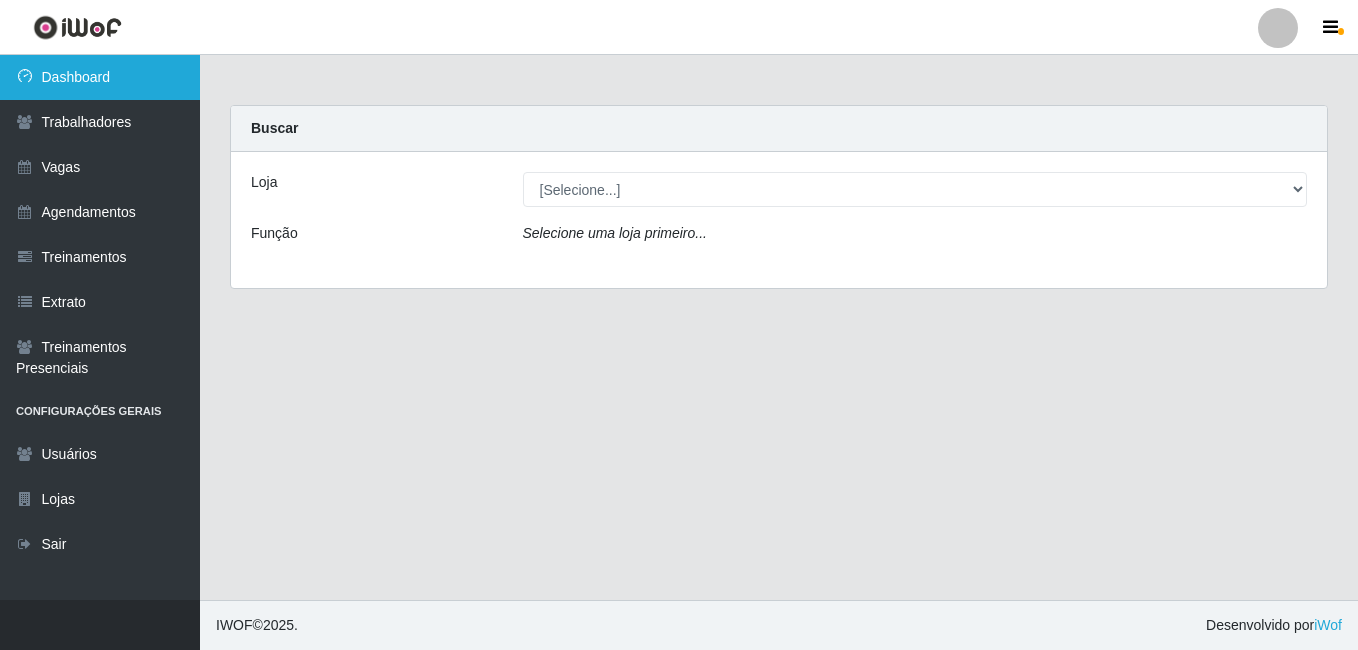 click on "Dashboard" at bounding box center [100, 77] 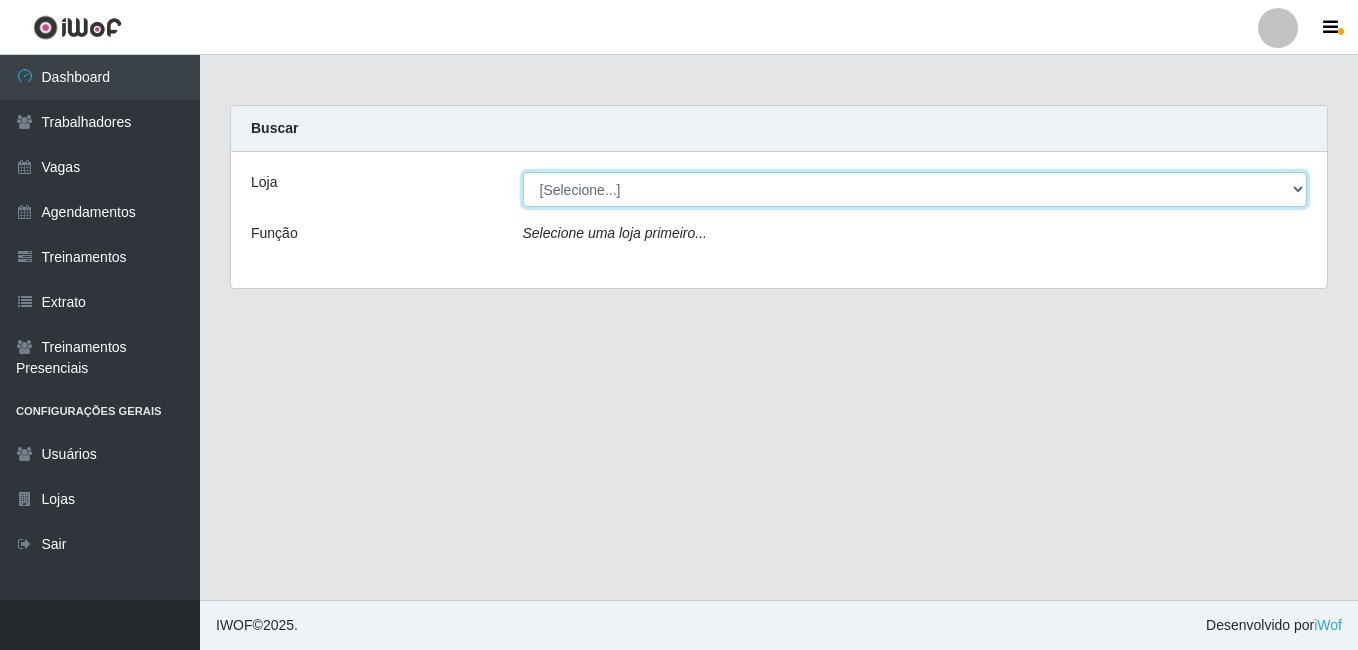 drag, startPoint x: 619, startPoint y: 192, endPoint x: 604, endPoint y: 205, distance: 19.849434 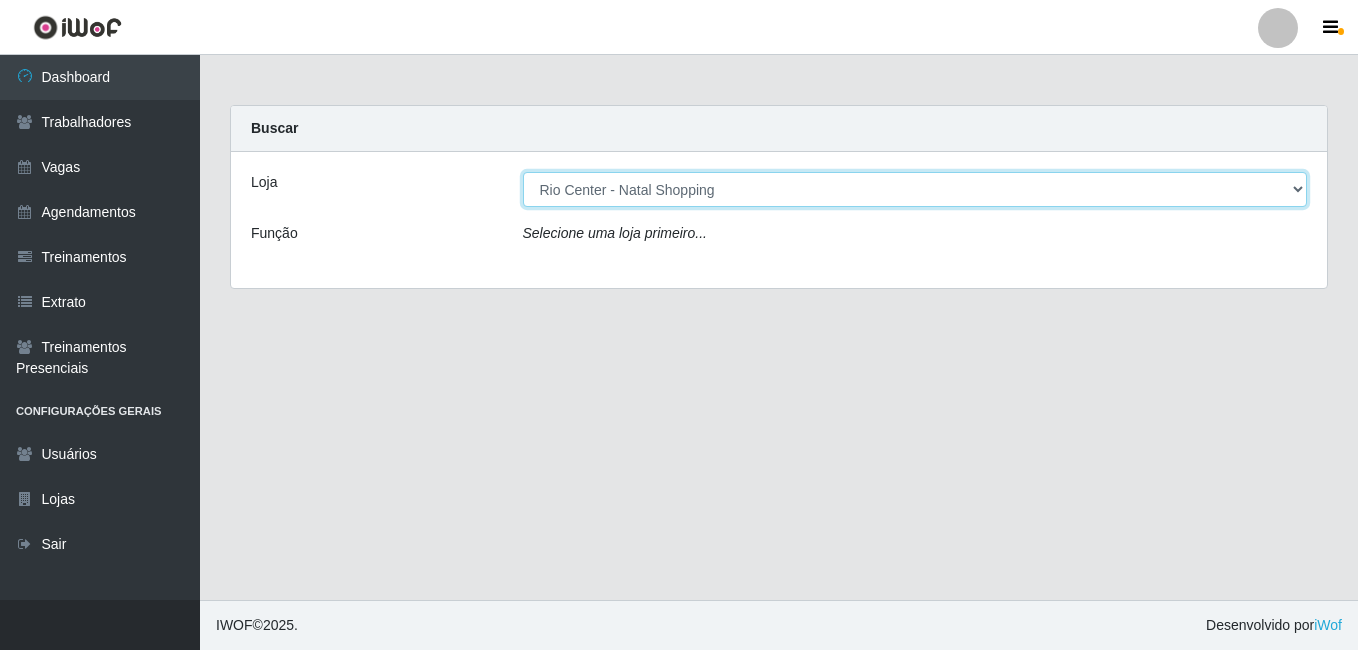 click on "[Selecione...] [CITY] - [CITY]" at bounding box center (915, 189) 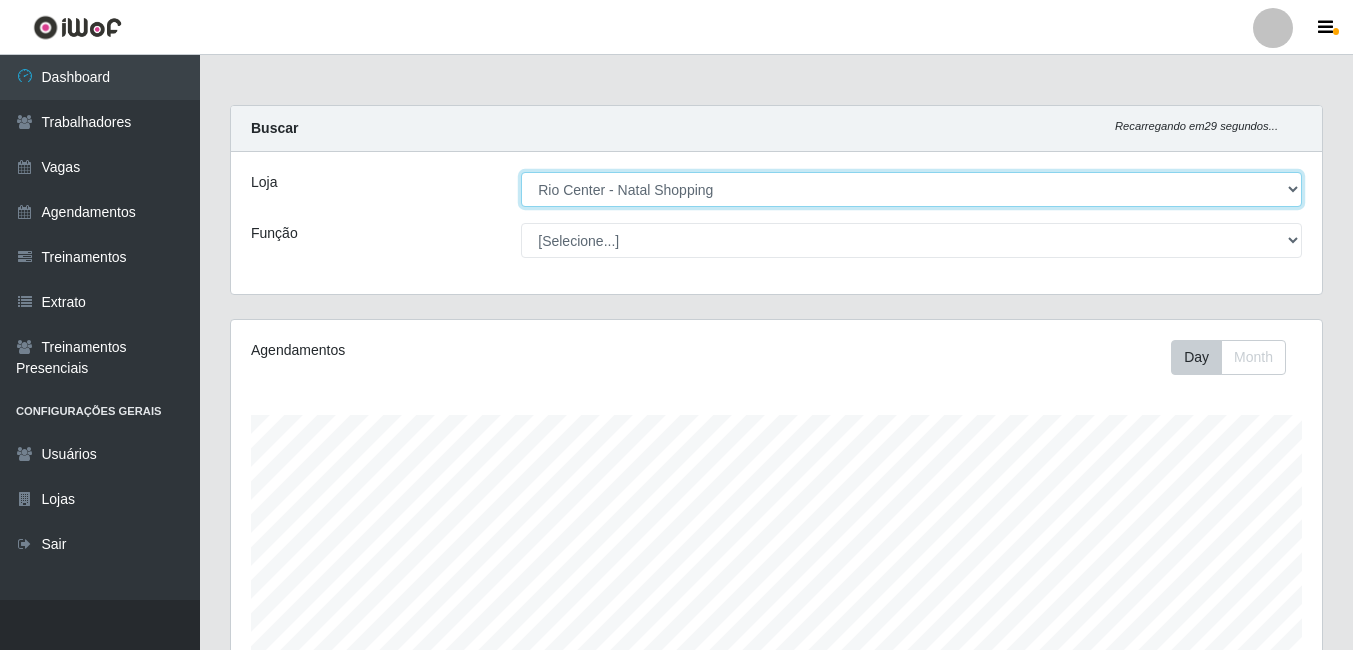 scroll, scrollTop: 999585, scrollLeft: 998909, axis: both 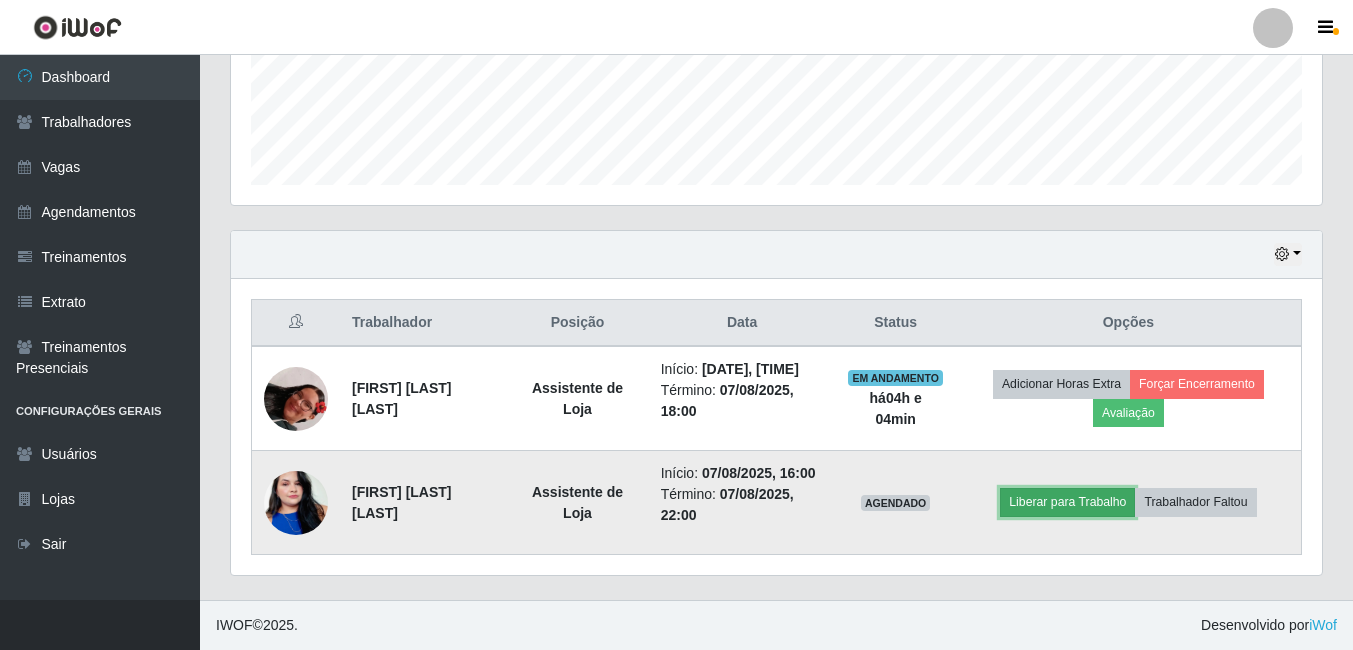 click on "Liberar para Trabalho" at bounding box center (1067, 502) 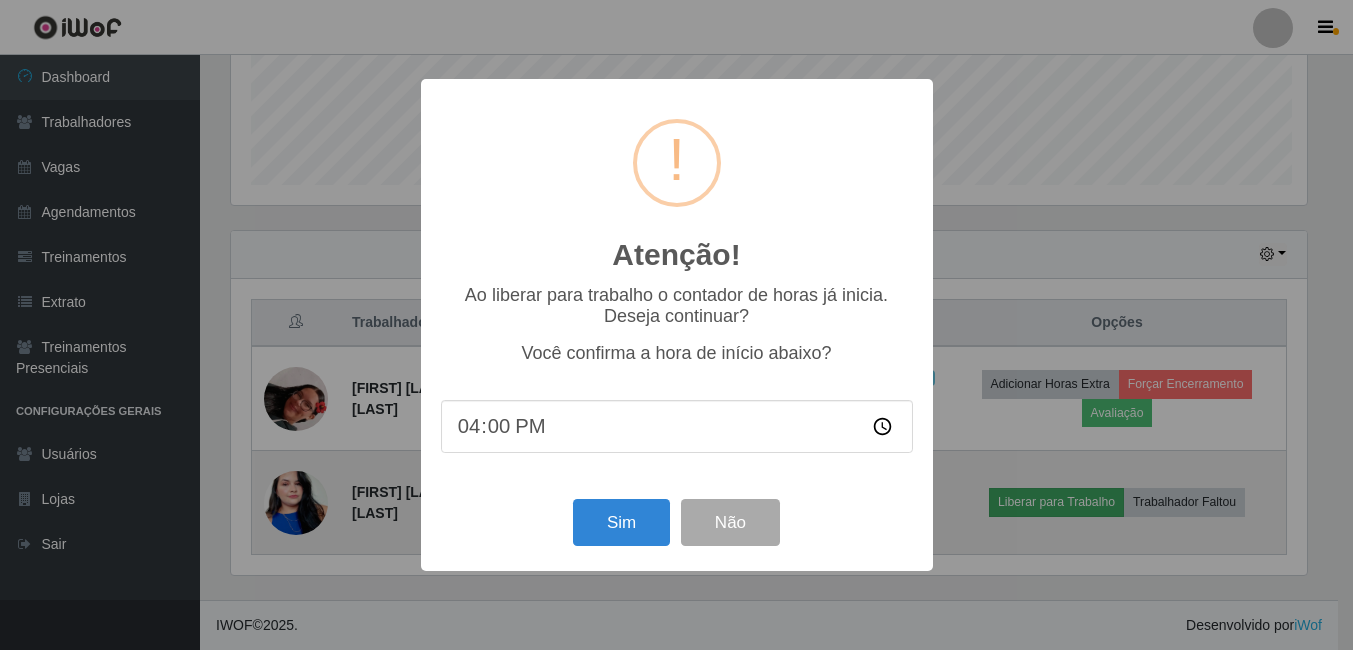 scroll, scrollTop: 999585, scrollLeft: 998919, axis: both 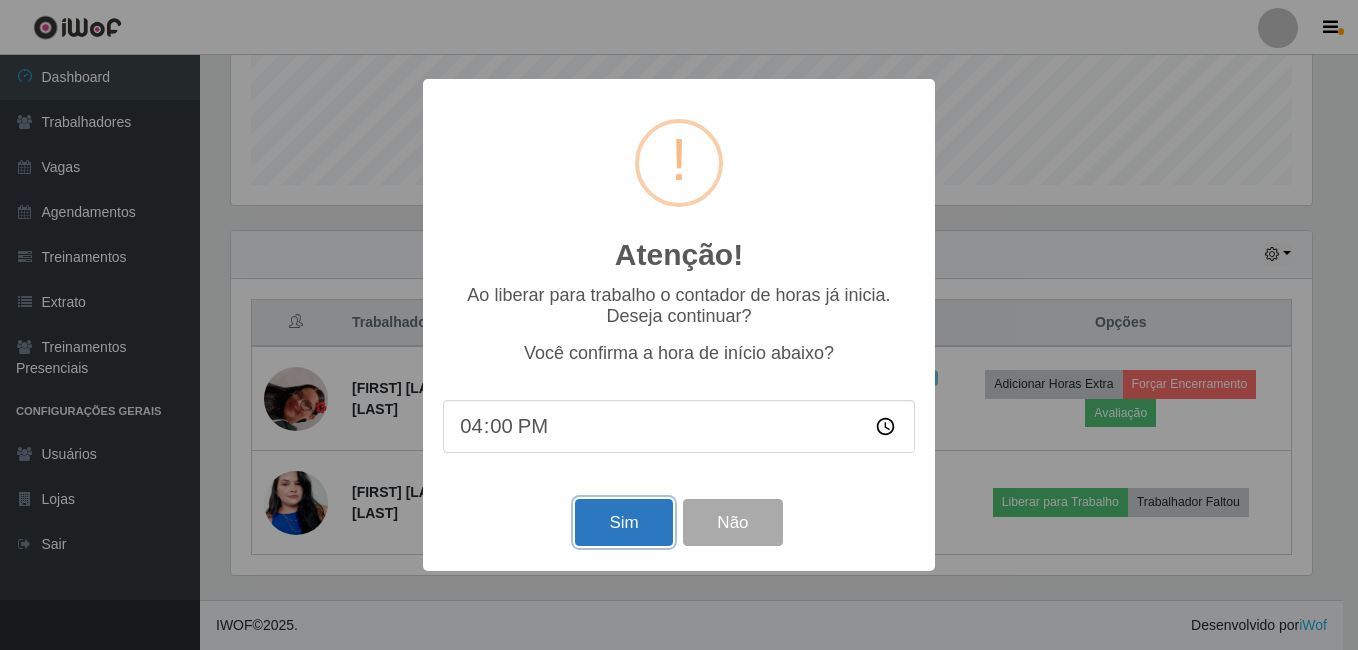 click on "Sim" at bounding box center (623, 522) 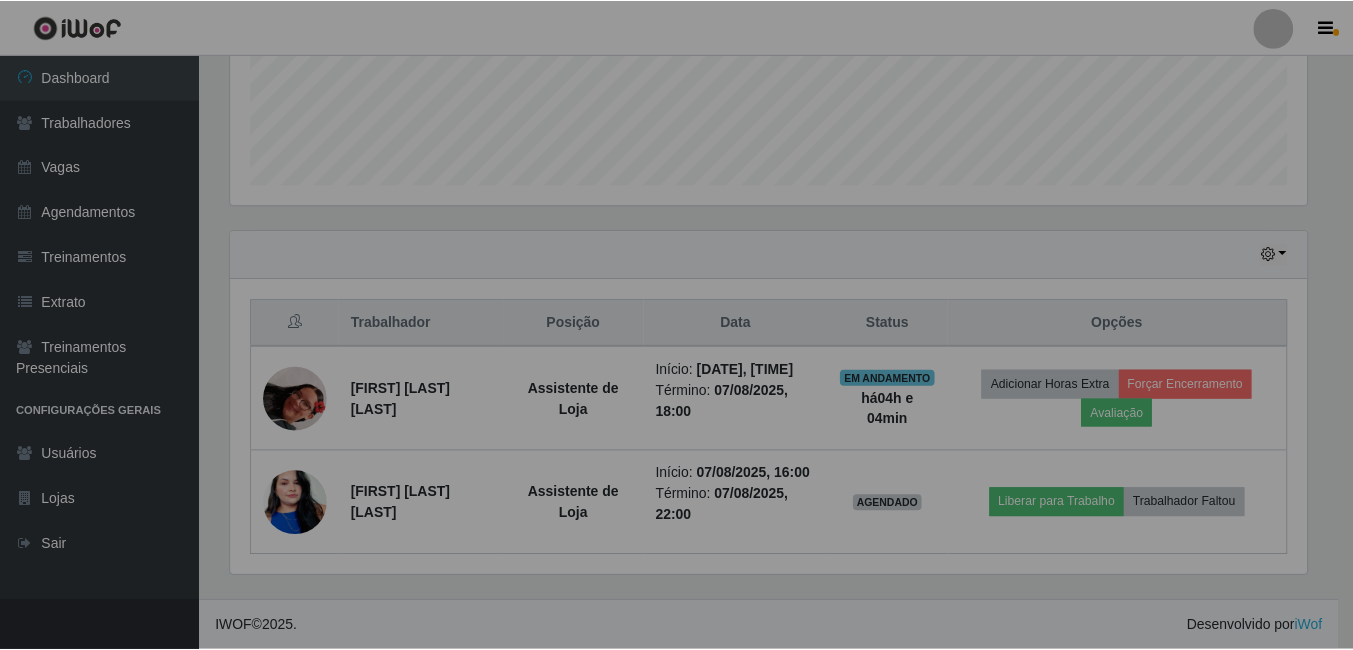 scroll, scrollTop: 999585, scrollLeft: 998909, axis: both 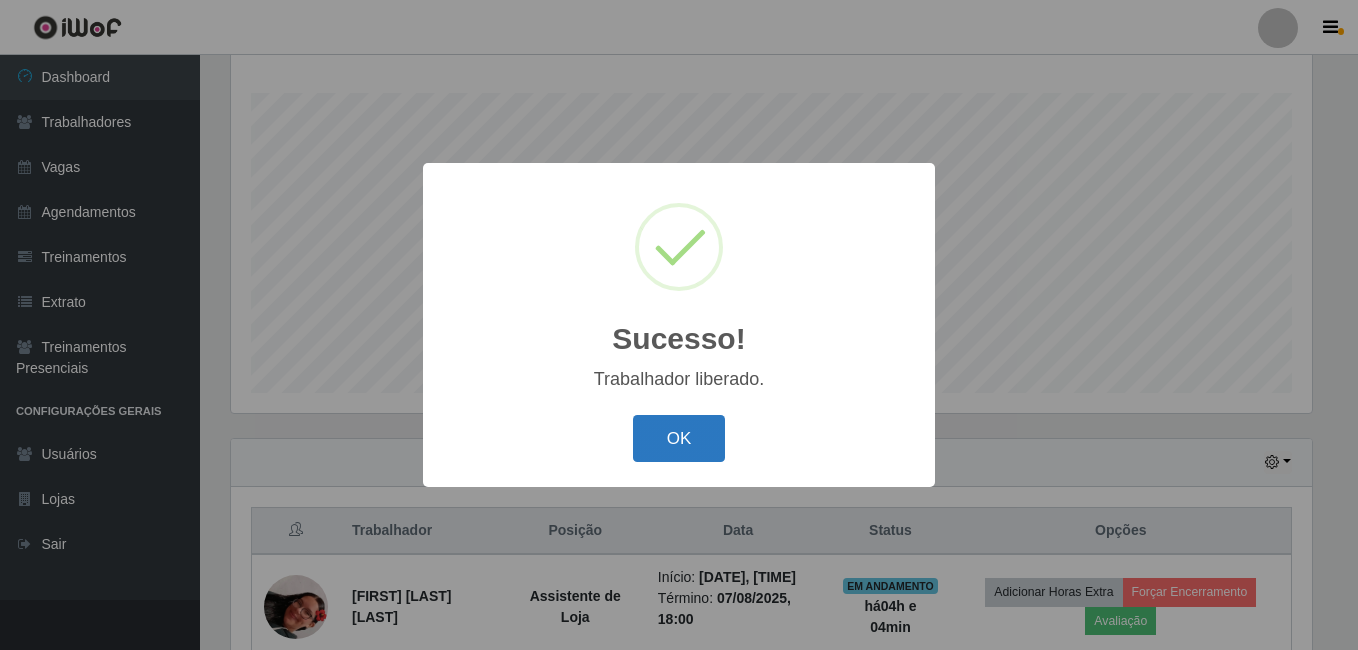 click on "OK" at bounding box center (679, 438) 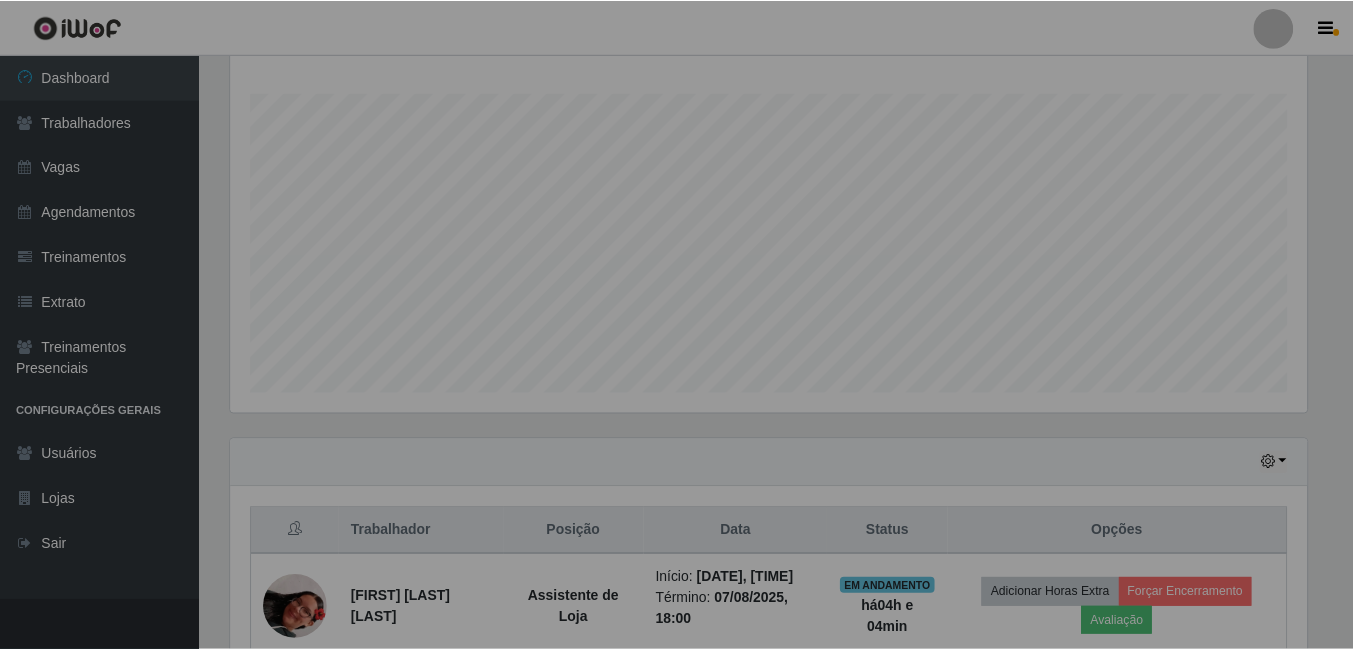 scroll, scrollTop: 999585, scrollLeft: 998909, axis: both 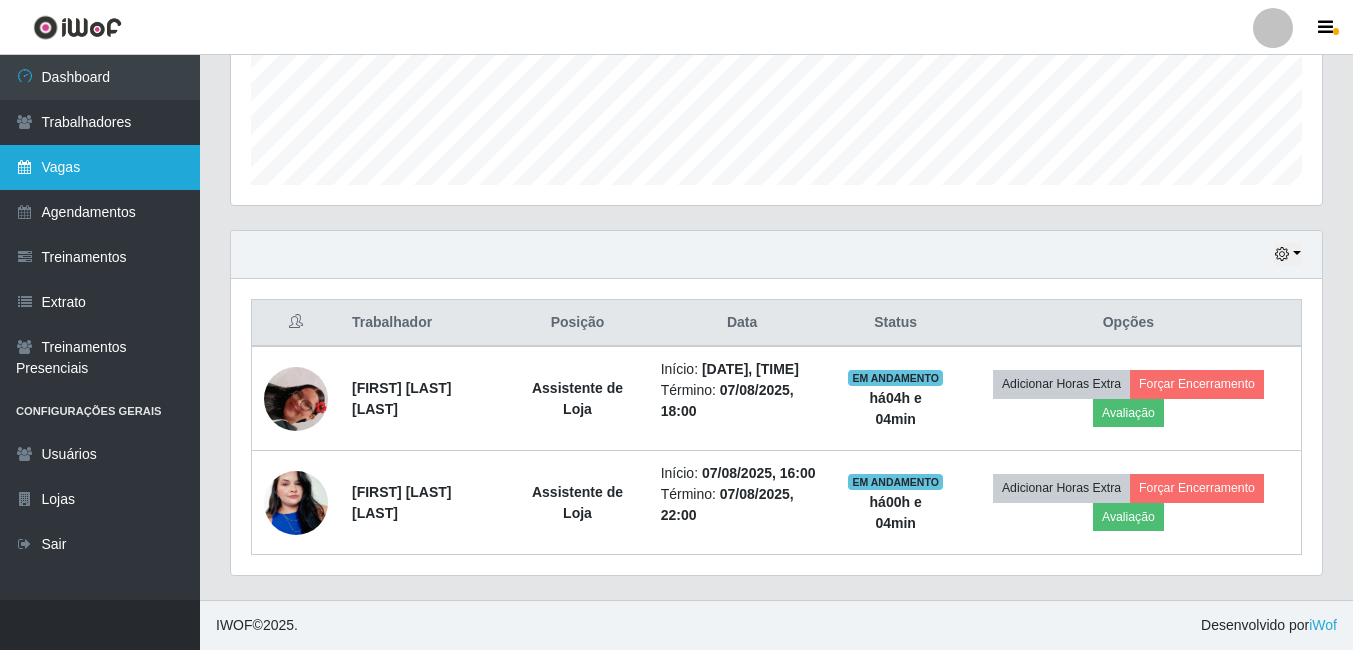 click on "Vagas" at bounding box center (100, 167) 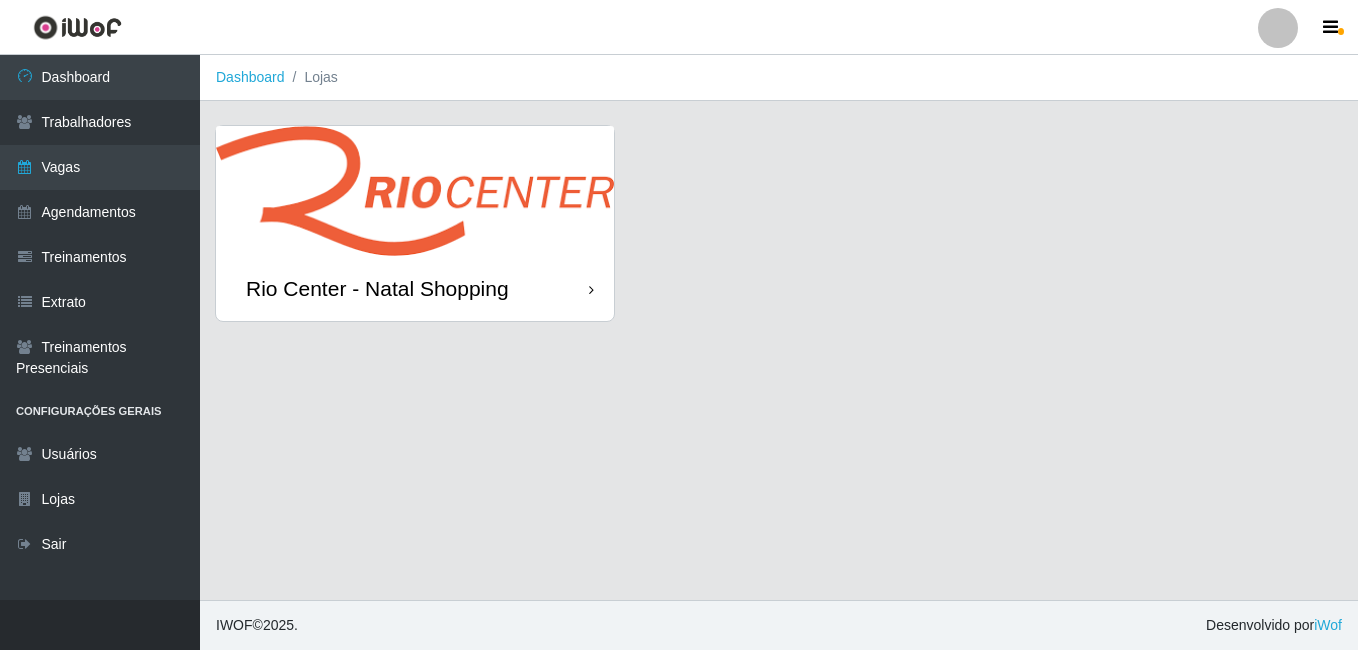 click on "Rio Center - Natal Shopping" at bounding box center (415, 288) 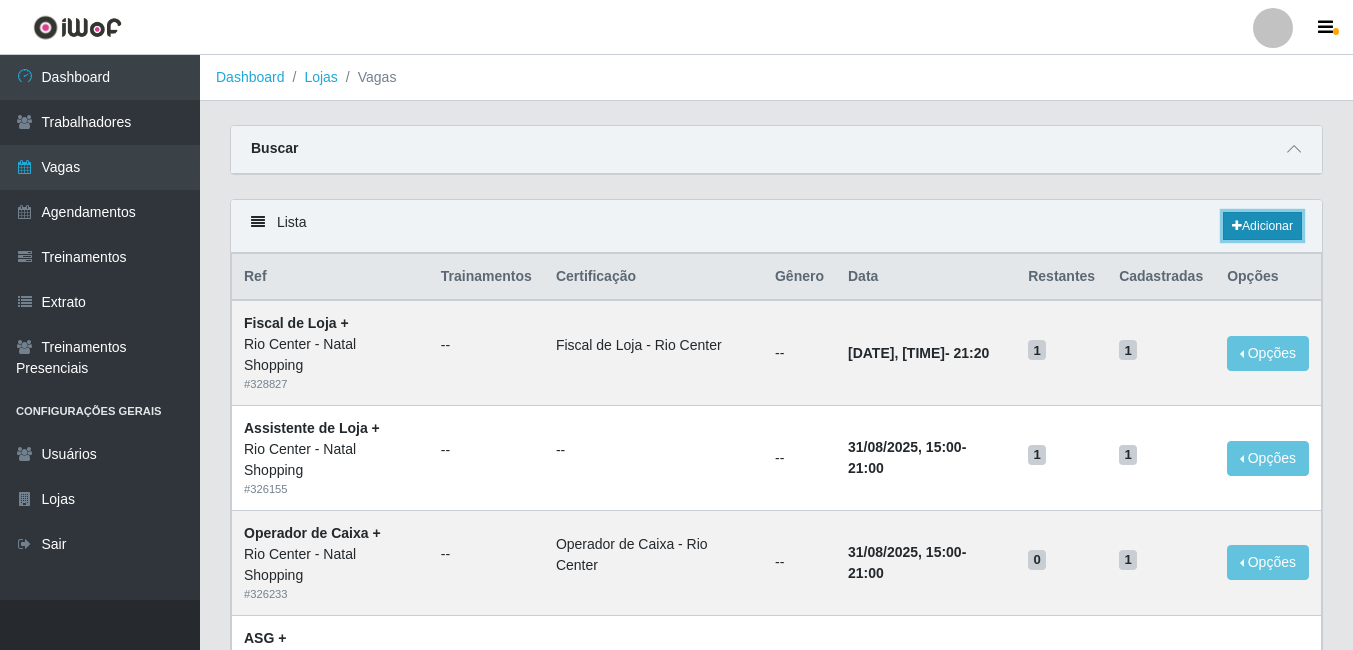click on "Adicionar" at bounding box center (1262, 226) 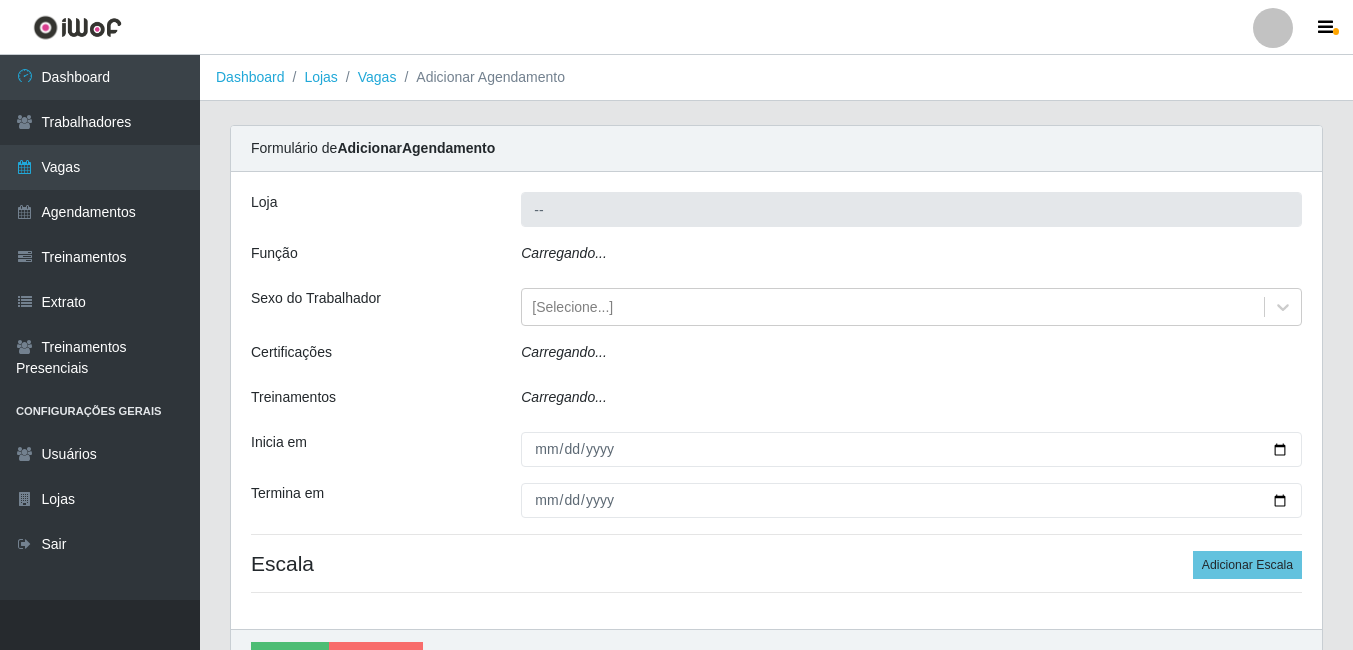 type on "Rio Center - Natal Shopping" 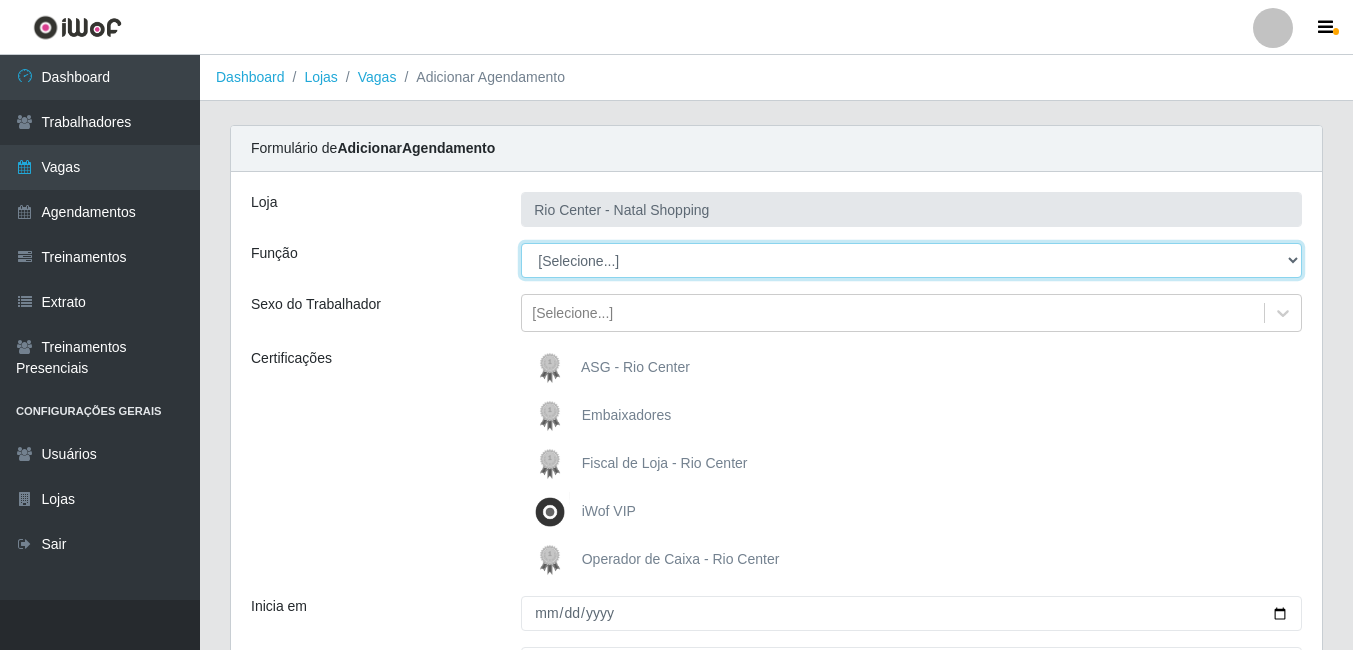click on "[Selecione...] ASG ASG + ASG ++ Assistente de Loja Assistente de Loja + Assistente de Loja ++ Fiscal de Loja Fiscal de Loja + Fiscal de Loja ++ Operador de Caixa Operador de Caixa +" at bounding box center (911, 260) 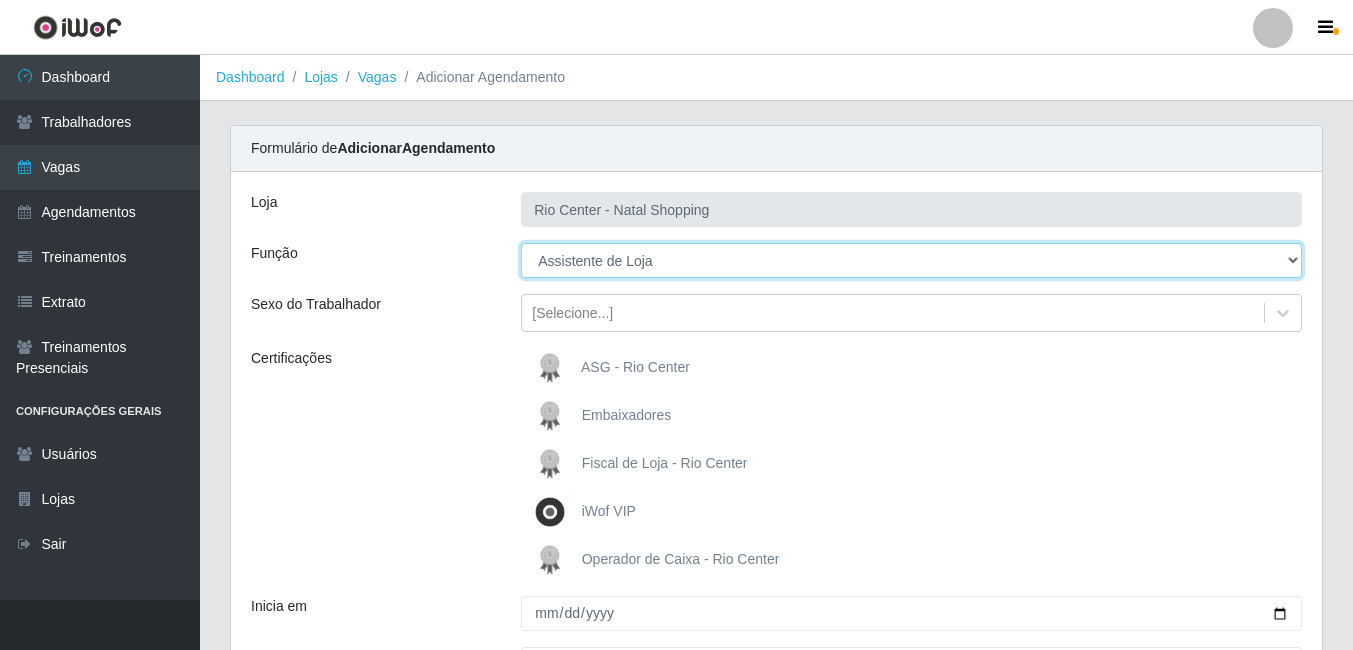 click on "[Selecione...] ASG ASG + ASG ++ Assistente de Loja Assistente de Loja + Assistente de Loja ++ Fiscal de Loja Fiscal de Loja + Fiscal de Loja ++ Operador de Caixa Operador de Caixa +" at bounding box center (911, 260) 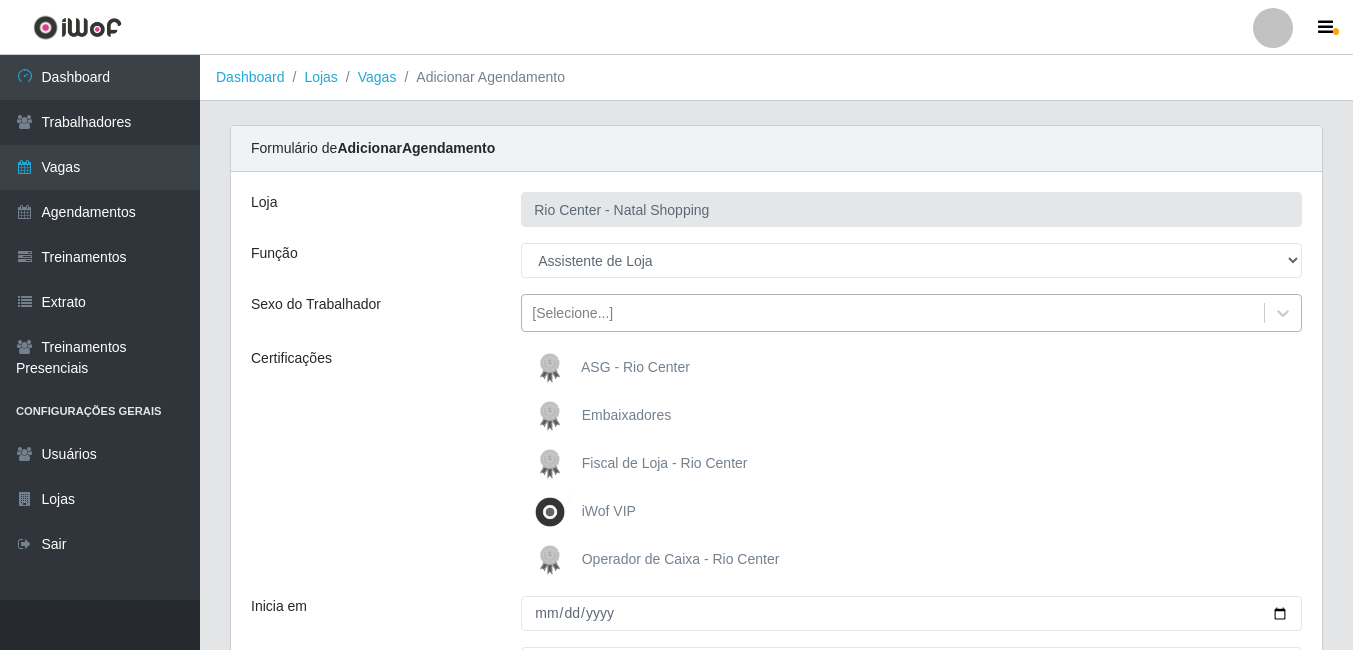 click on "[Selecione...]" at bounding box center (893, 313) 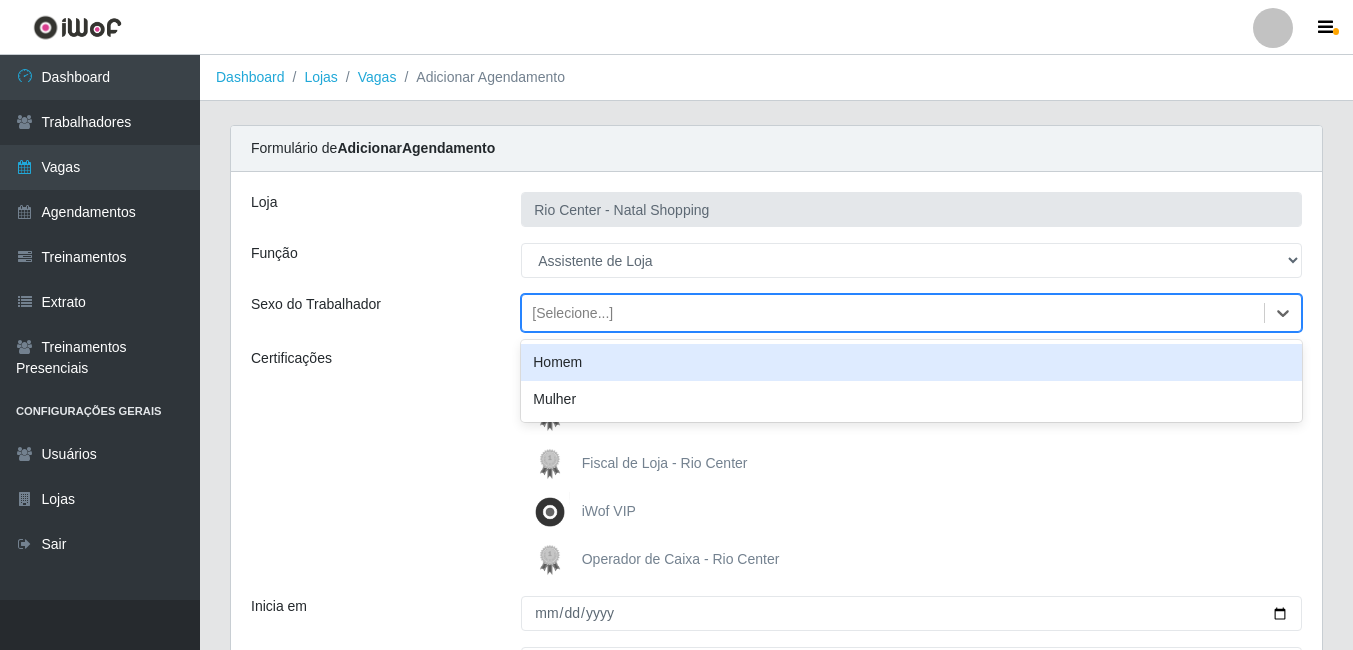 click on "Homem" at bounding box center (911, 362) 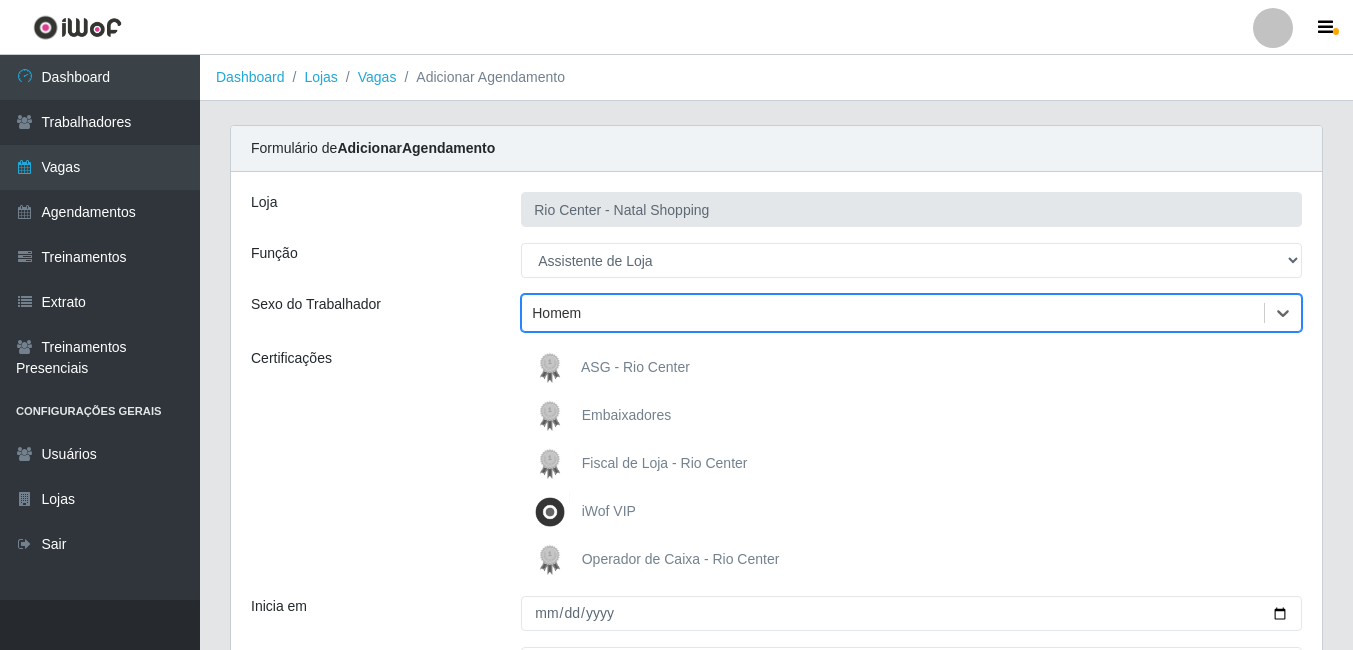 click on "Homem" at bounding box center [556, 313] 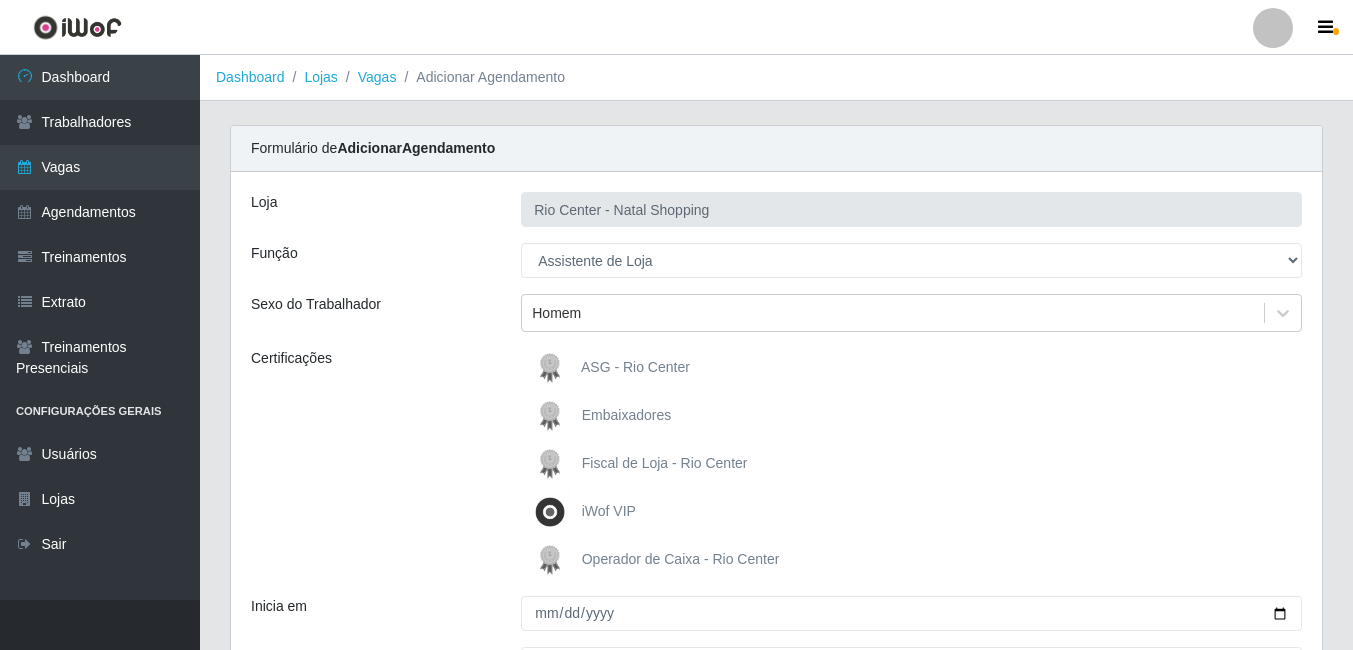 click on "Certificações" at bounding box center (371, 464) 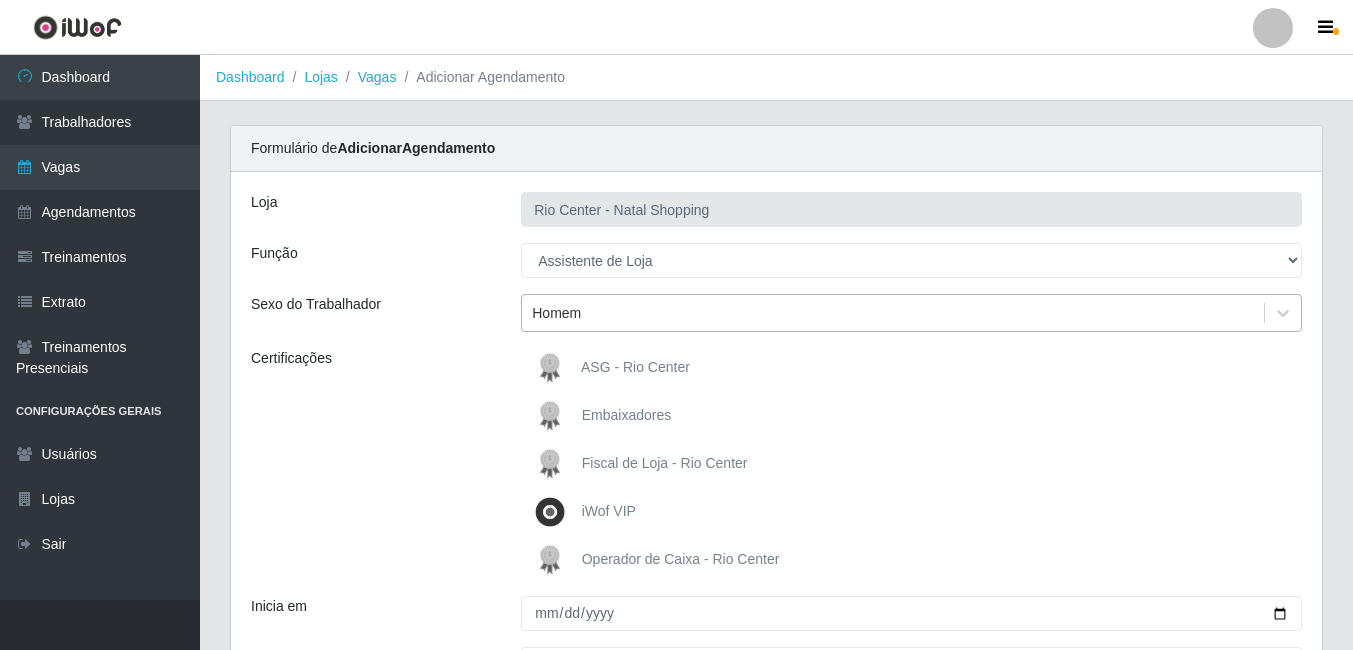 click on "Homem" at bounding box center (556, 313) 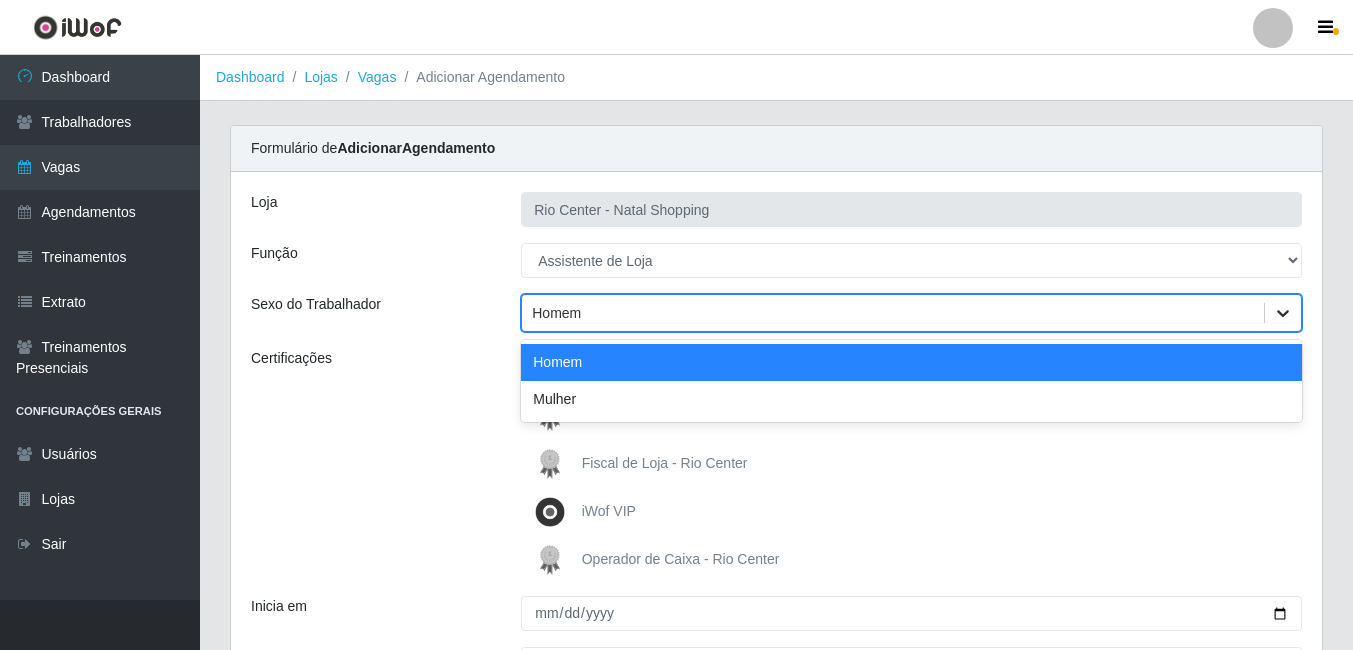 click 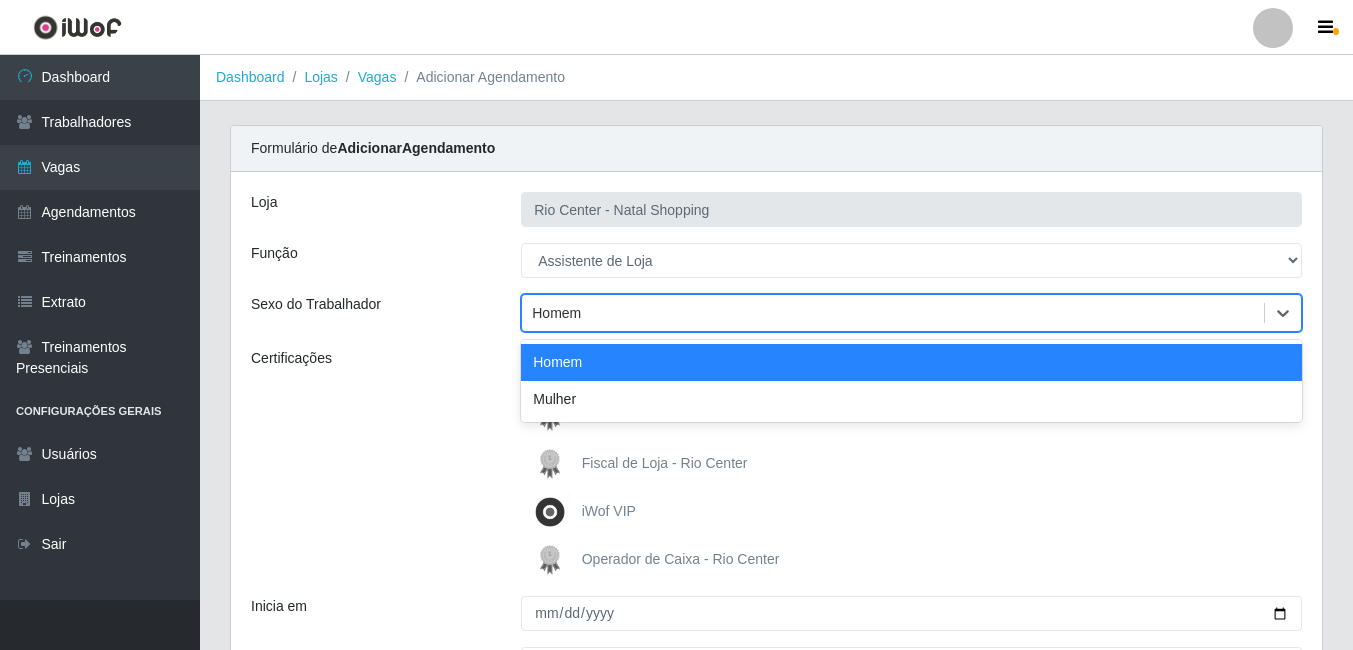 drag, startPoint x: 594, startPoint y: 311, endPoint x: 462, endPoint y: 309, distance: 132.01515 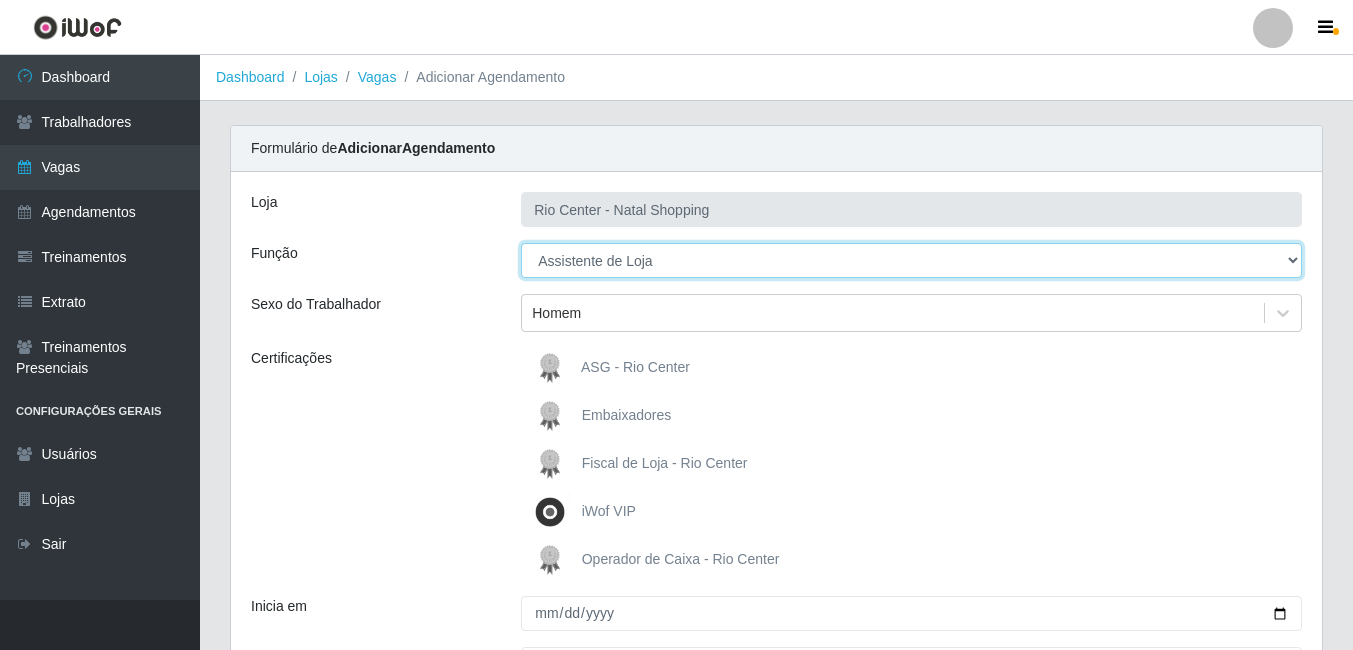 click on "[Selecione...] ASG ASG + ASG ++ Assistente de Loja Assistente de Loja + Assistente de Loja ++ Fiscal de Loja Fiscal de Loja + Fiscal de Loja ++ Operador de Caixa Operador de Caixa +" at bounding box center (911, 260) 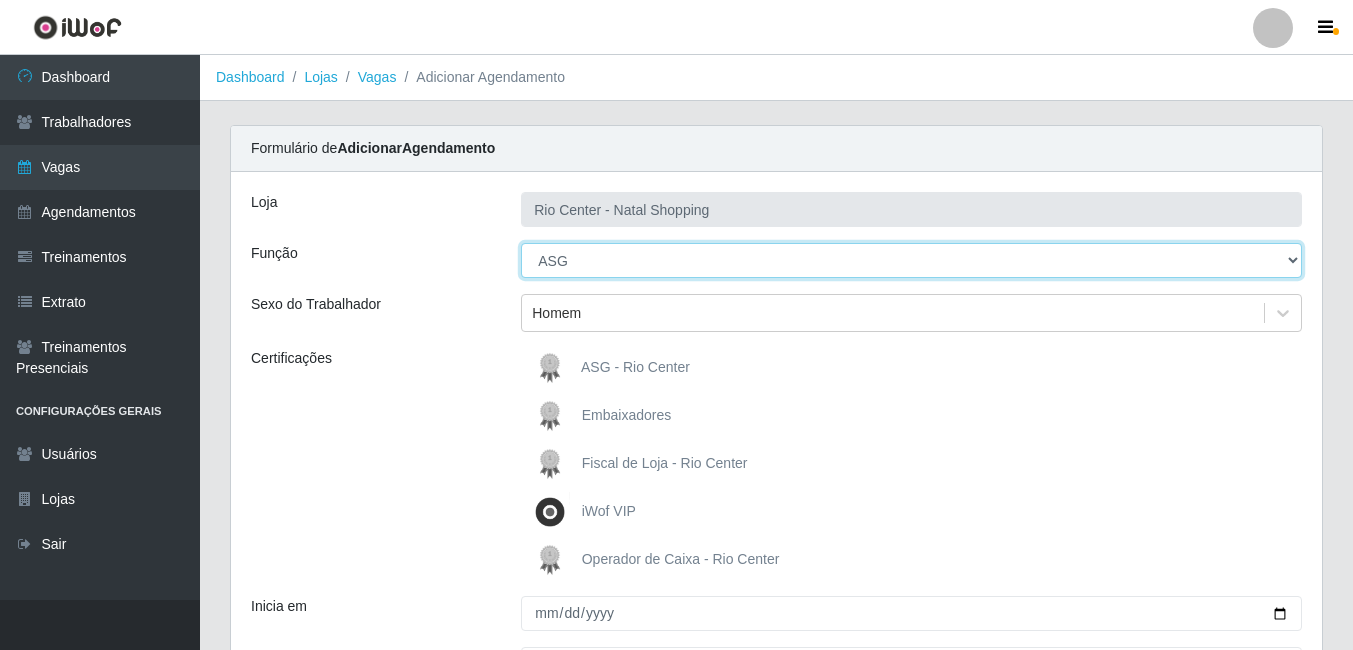 click on "[Selecione...] ASG ASG + ASG ++ Assistente de Loja Assistente de Loja + Assistente de Loja ++ Fiscal de Loja Fiscal de Loja + Fiscal de Loja ++ Operador de Caixa Operador de Caixa +" at bounding box center [911, 260] 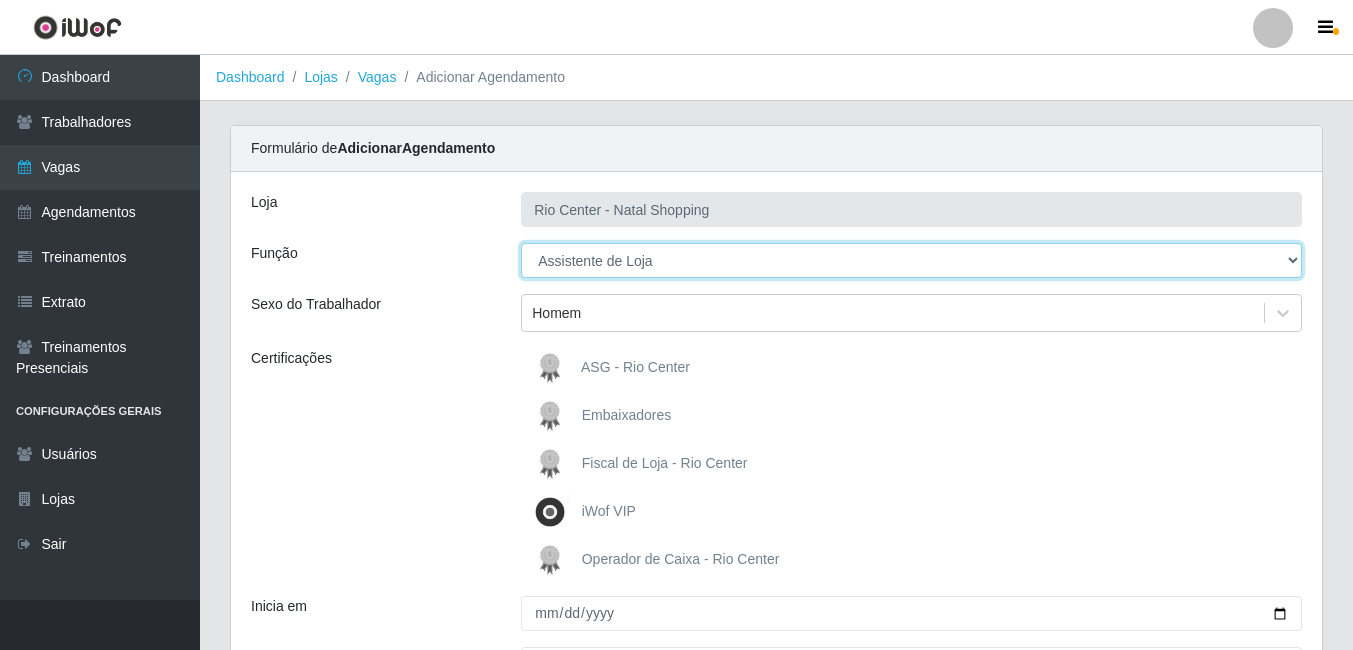 click on "[Selecione...] ASG ASG + ASG ++ Assistente de Loja Assistente de Loja + Assistente de Loja ++ Fiscal de Loja Fiscal de Loja + Fiscal de Loja ++ Operador de Caixa Operador de Caixa +" at bounding box center [911, 260] 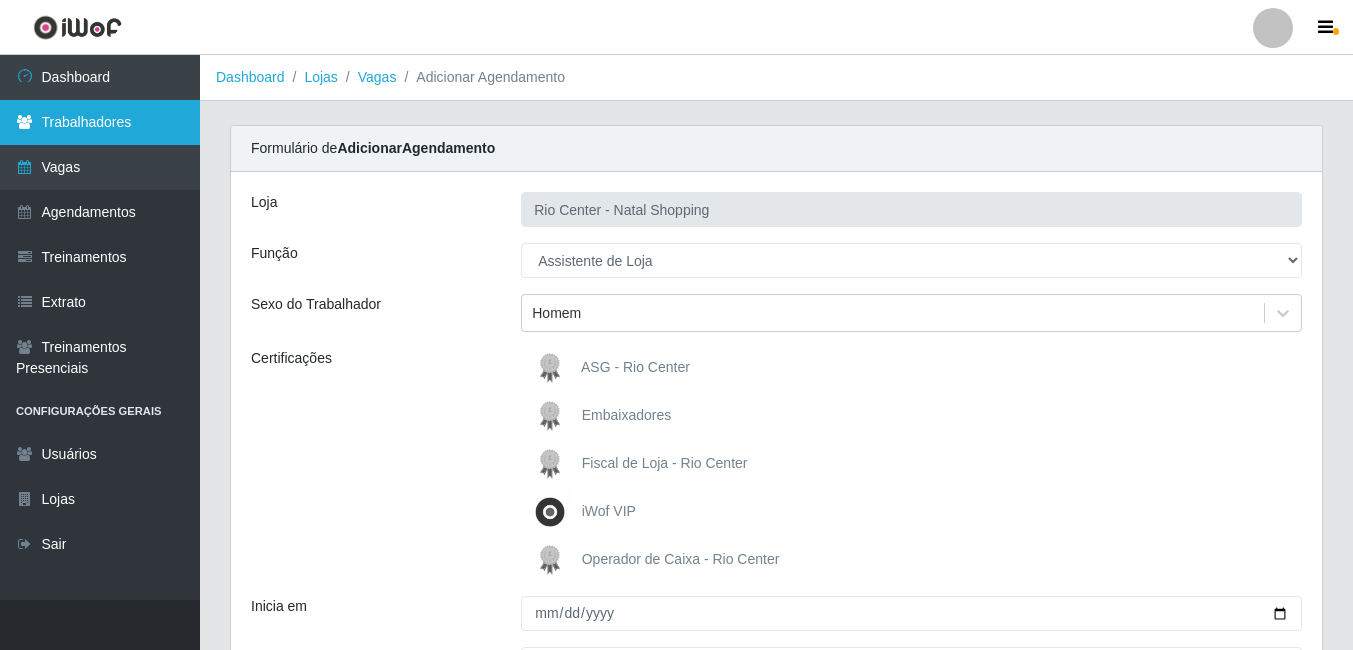 click on "Trabalhadores" at bounding box center (100, 122) 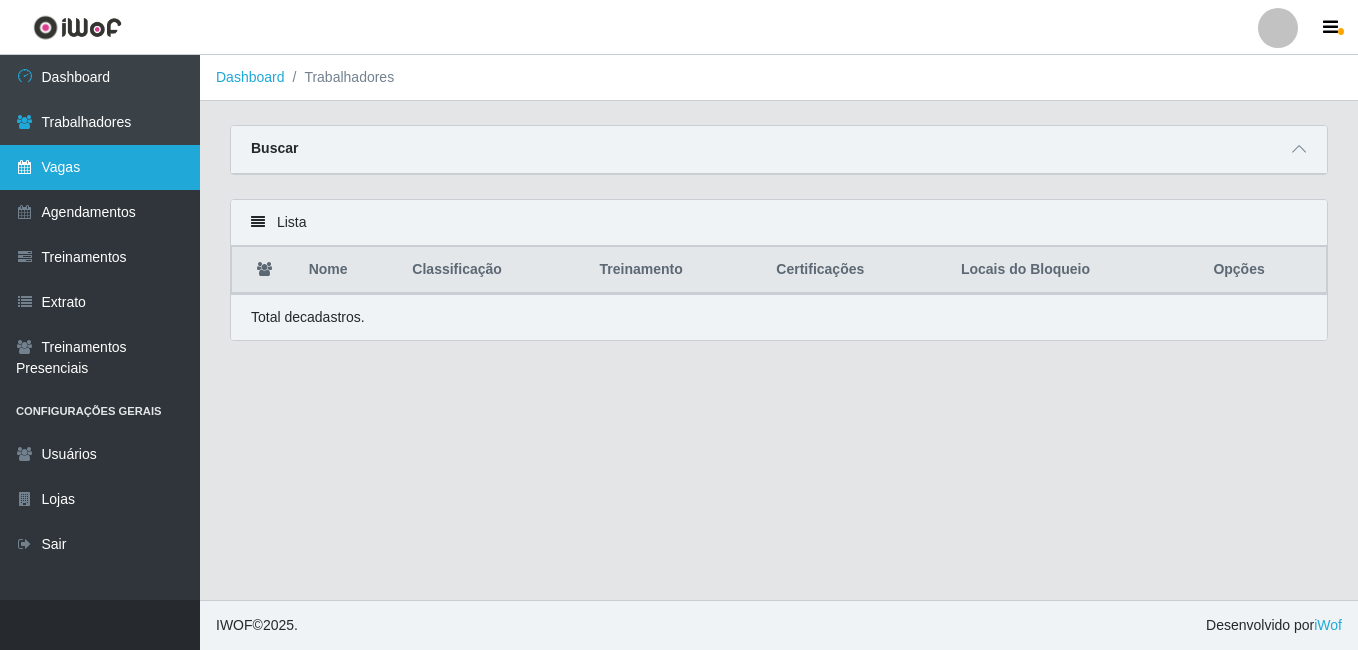 click on "Vagas" at bounding box center [100, 167] 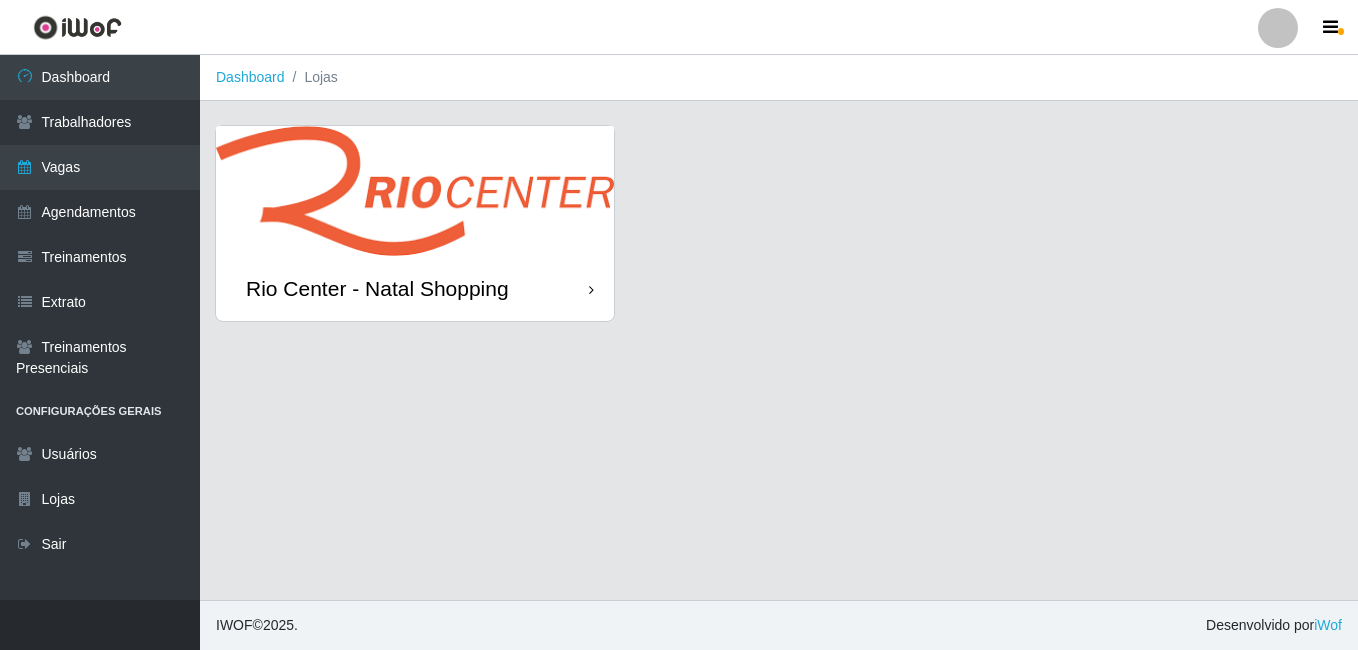 click at bounding box center [415, 191] 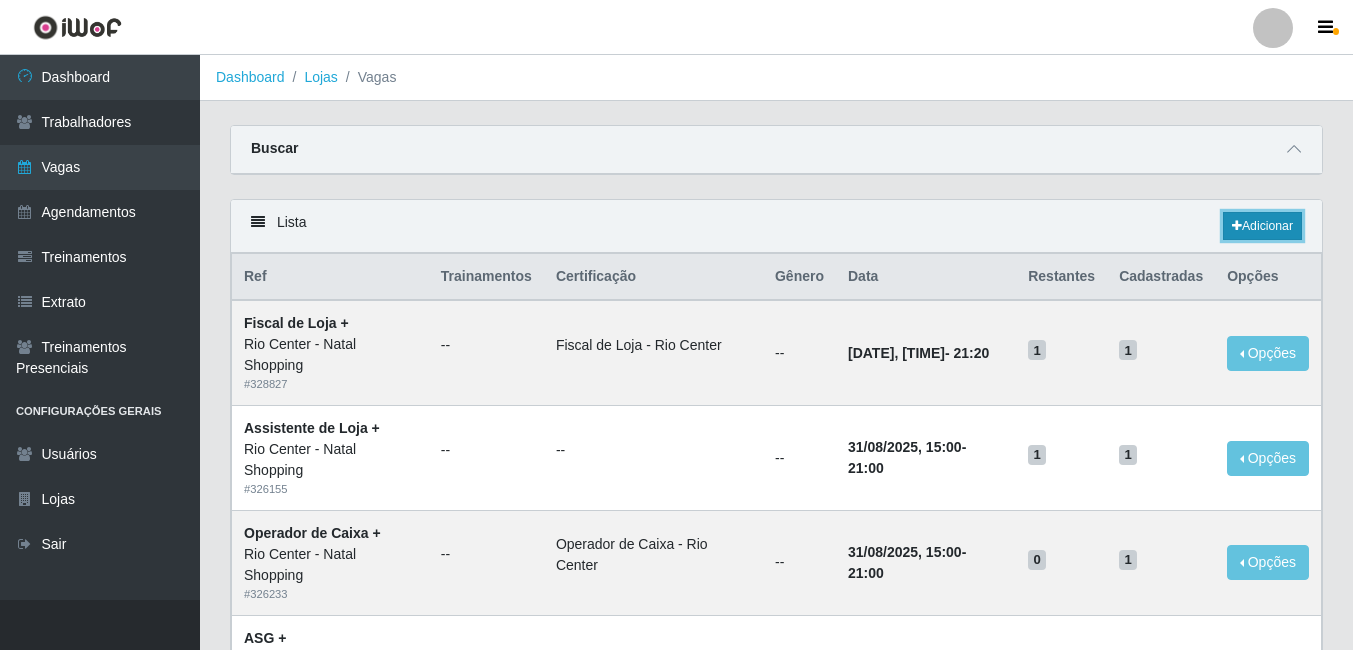 click on "Adicionar" at bounding box center [1262, 226] 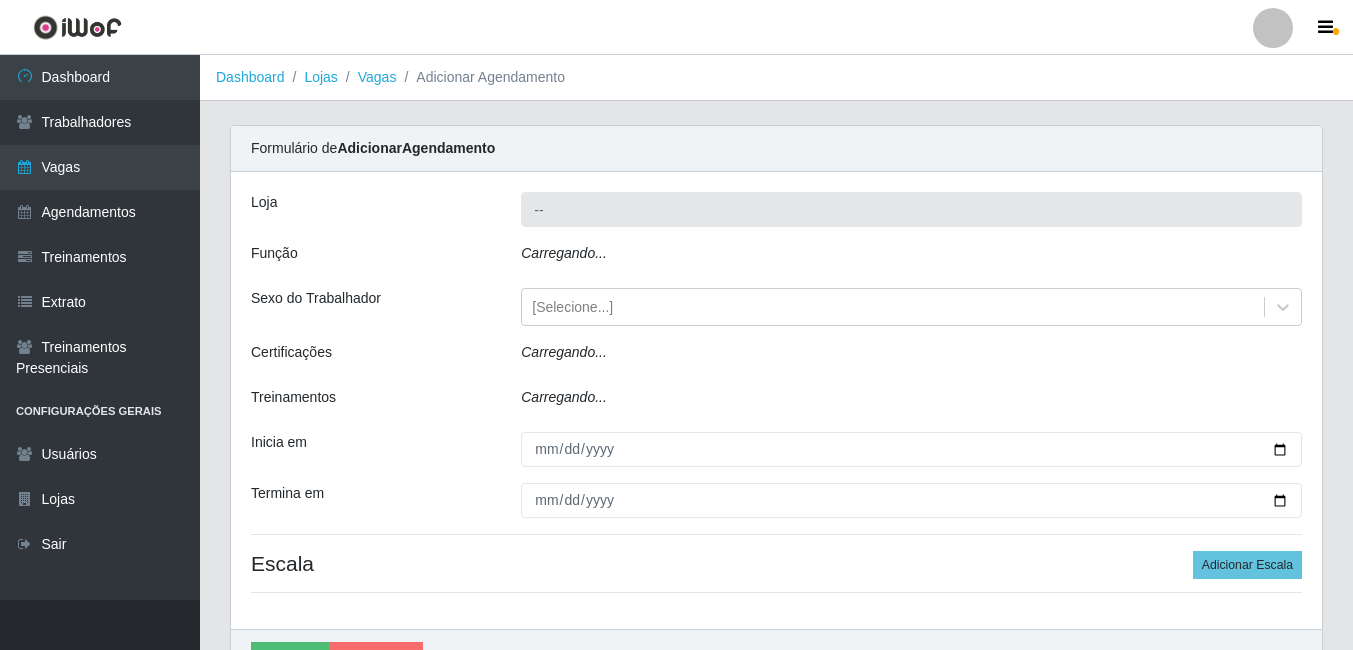 type on "Rio Center - Natal Shopping" 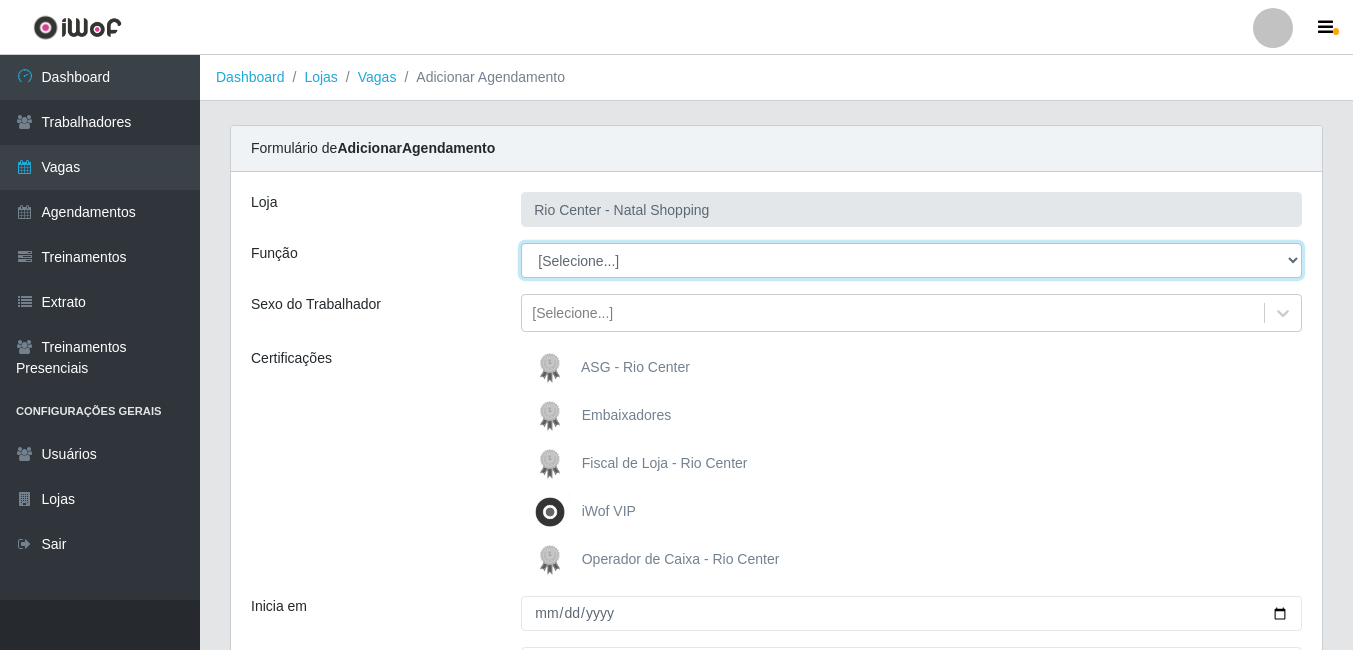 click on "[Selecione...] ASG ASG + ASG ++ Assistente de Loja Assistente de Loja + Assistente de Loja ++ Fiscal de Loja Fiscal de Loja + Fiscal de Loja ++ Operador de Caixa Operador de Caixa +" at bounding box center (911, 260) 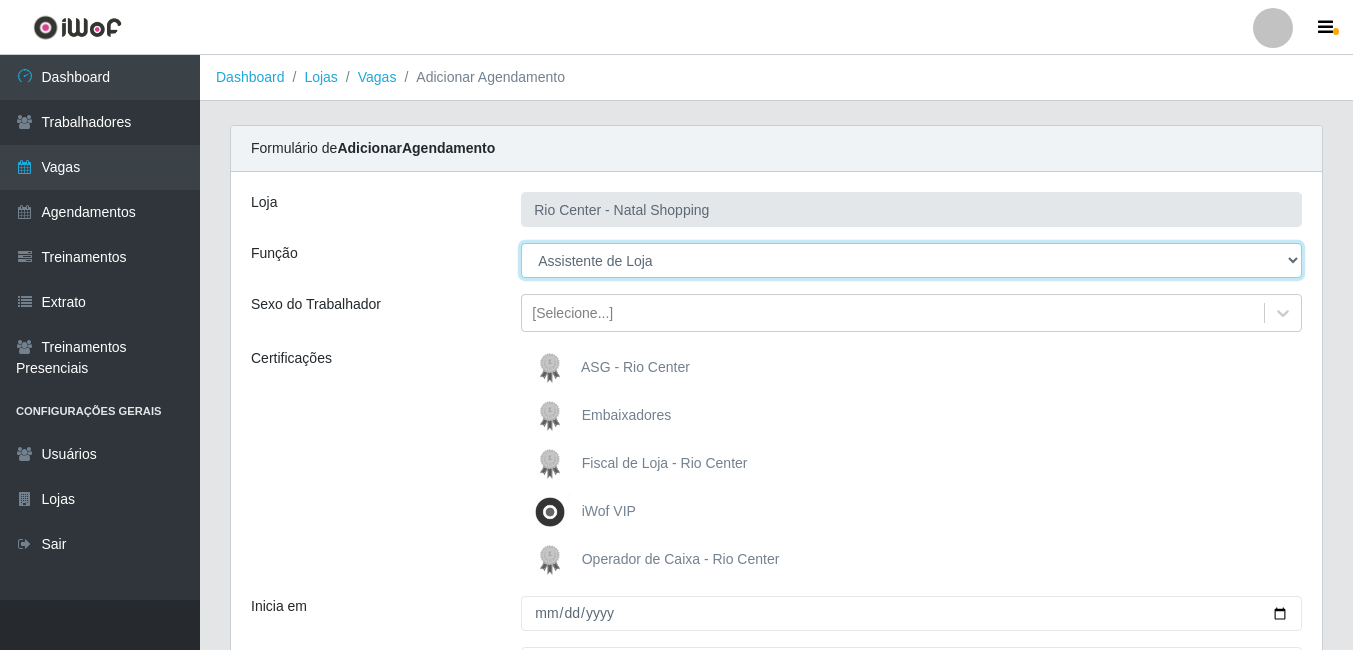 click on "[Selecione...] ASG ASG + ASG ++ Assistente de Loja Assistente de Loja + Assistente de Loja ++ Fiscal de Loja Fiscal de Loja + Fiscal de Loja ++ Operador de Caixa Operador de Caixa +" at bounding box center [911, 260] 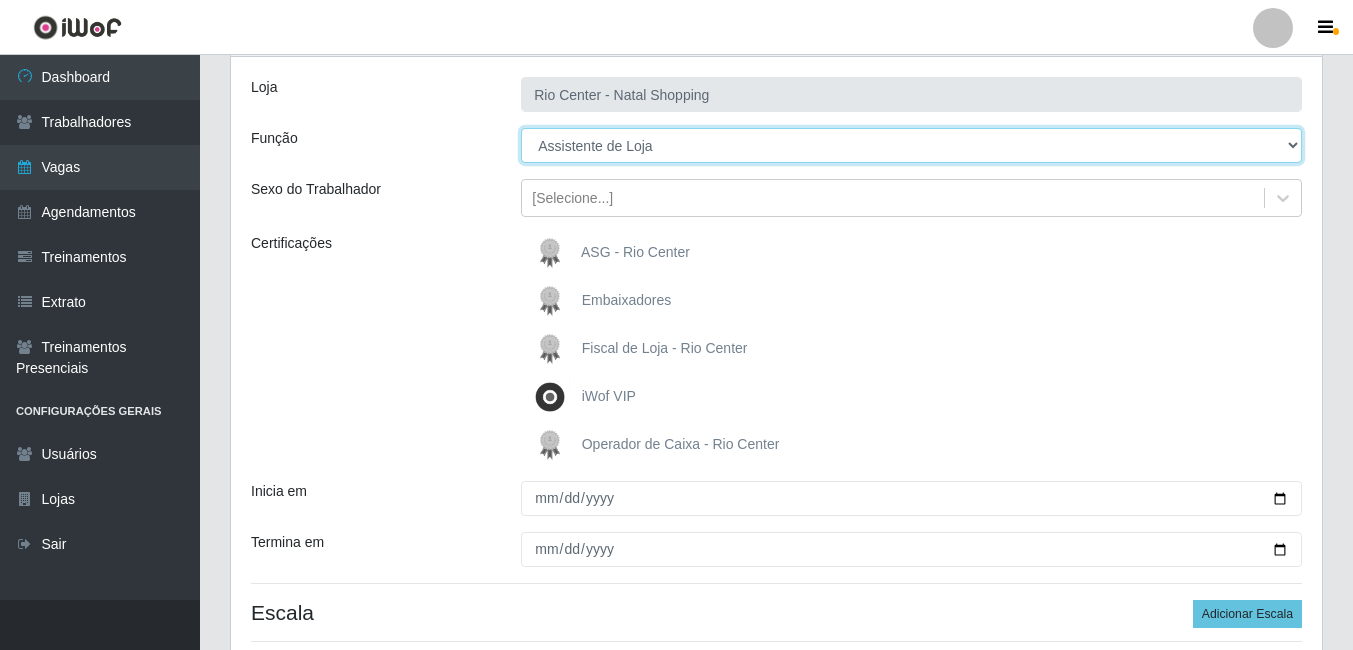 scroll, scrollTop: 278, scrollLeft: 0, axis: vertical 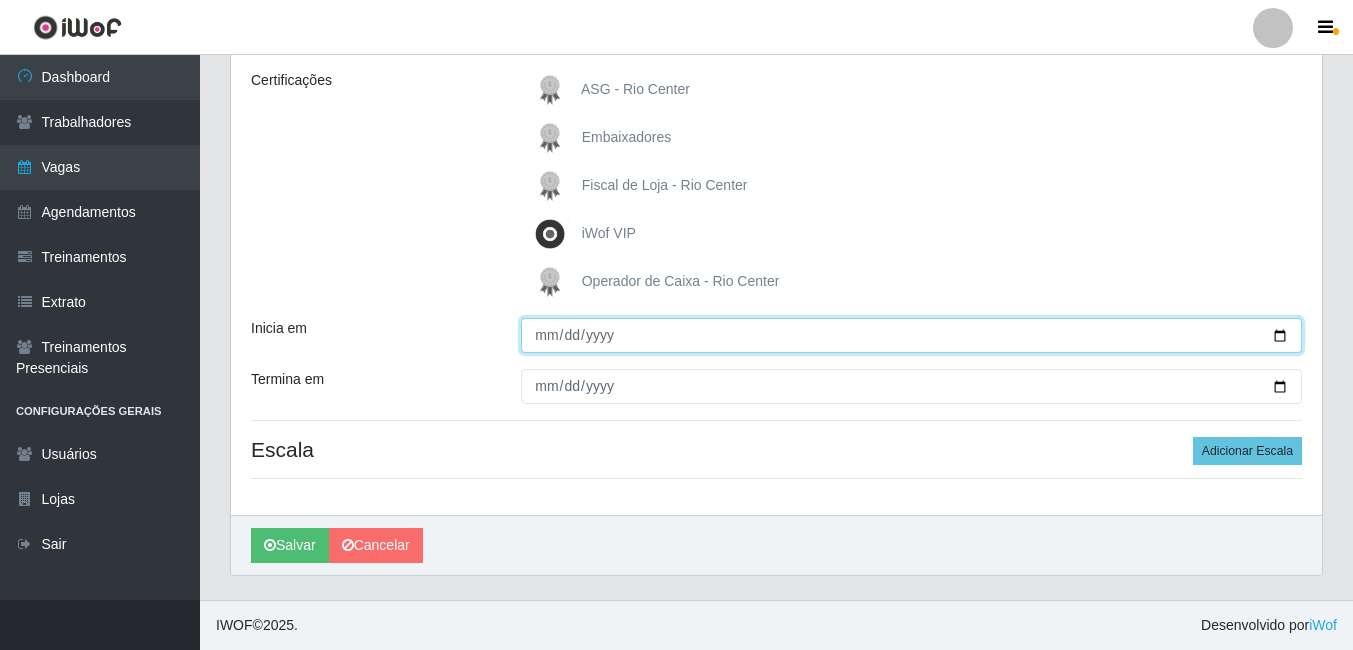 click on "Inicia em" at bounding box center (911, 335) 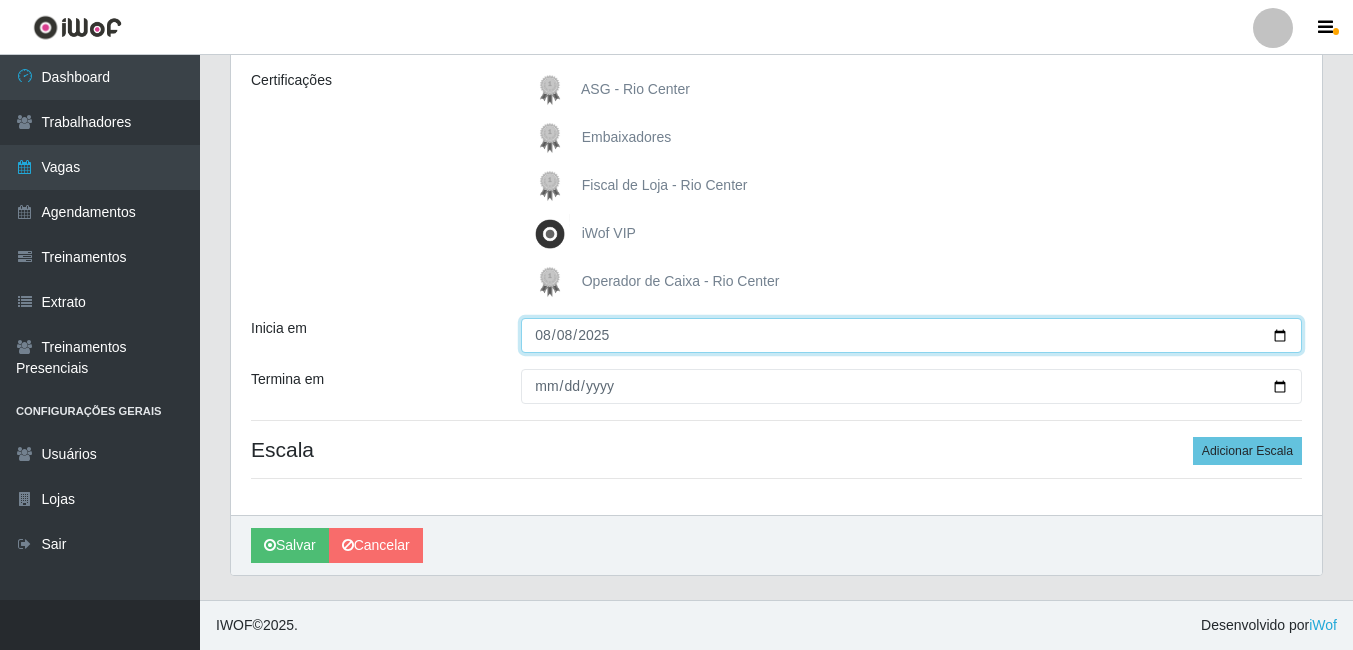 type on "2025-08-08" 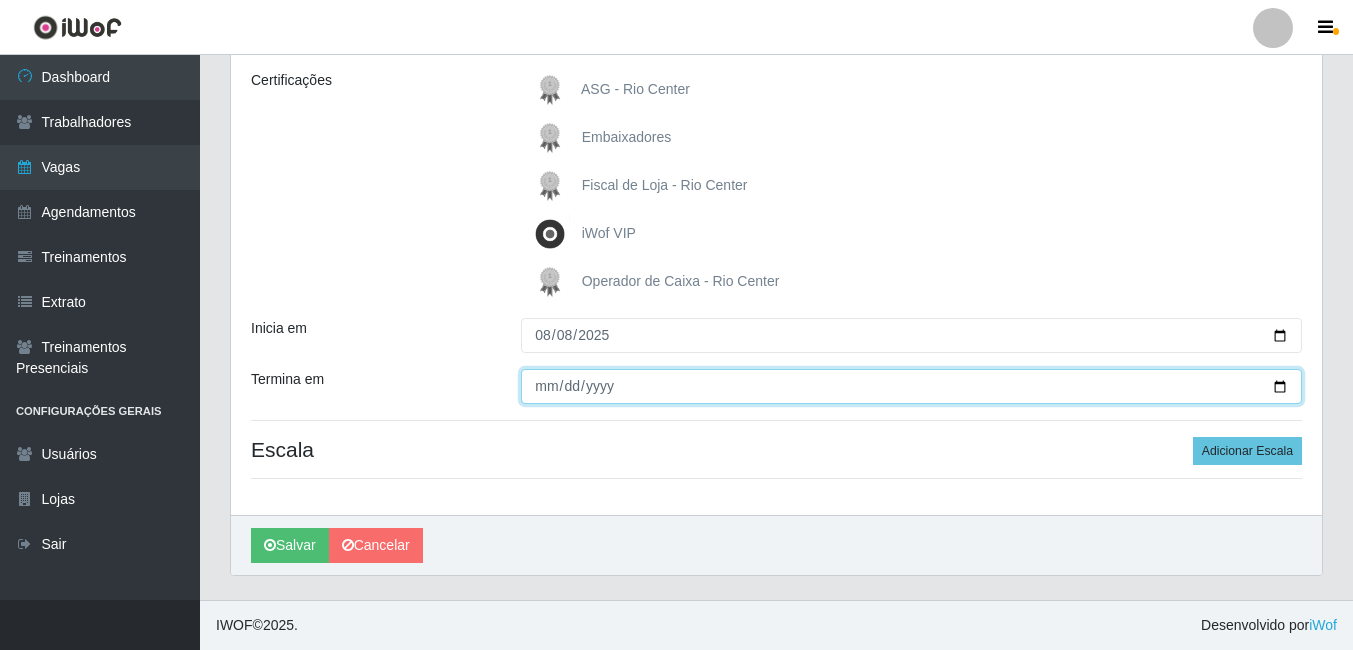 click on "Termina em" at bounding box center [911, 386] 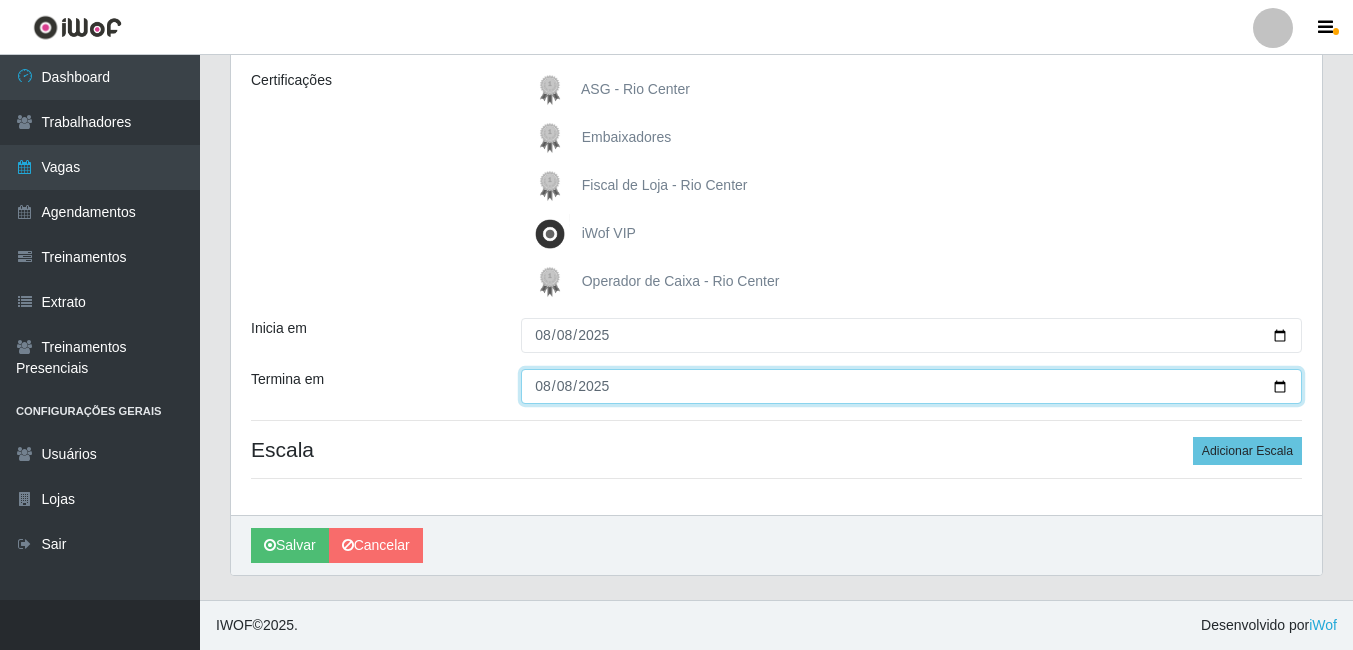 type on "2025-08-08" 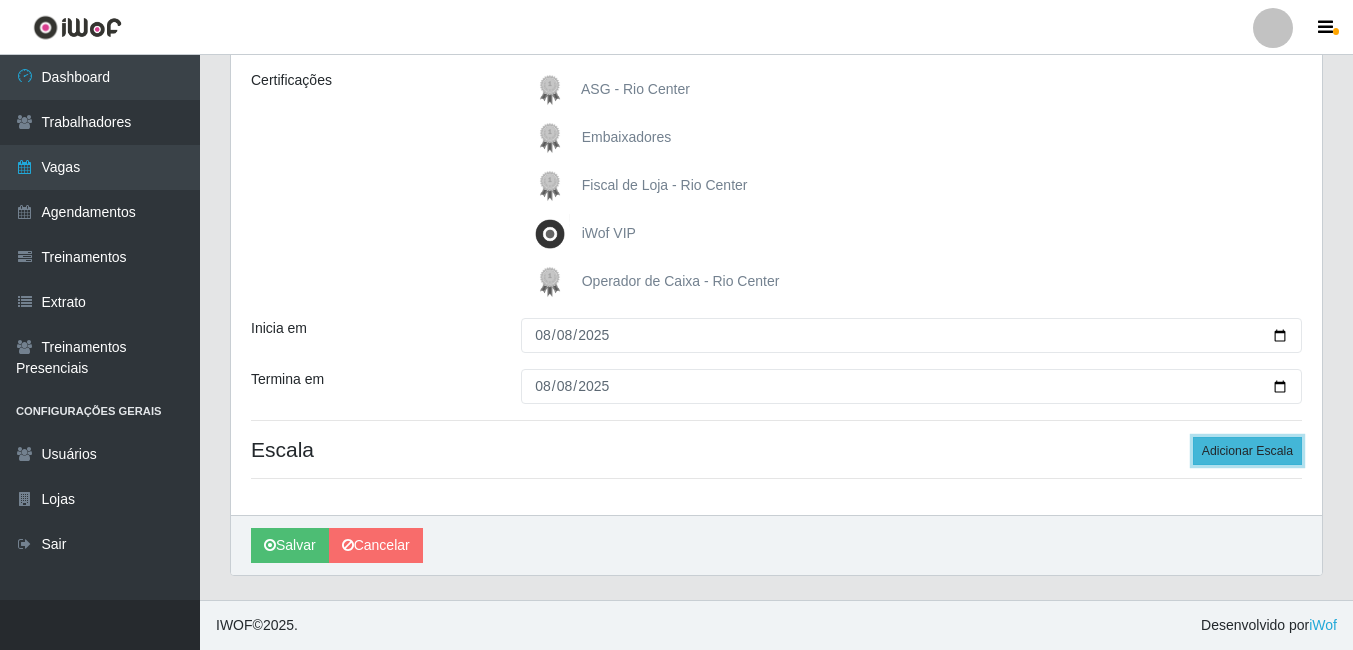 click on "Adicionar Escala" at bounding box center [1247, 451] 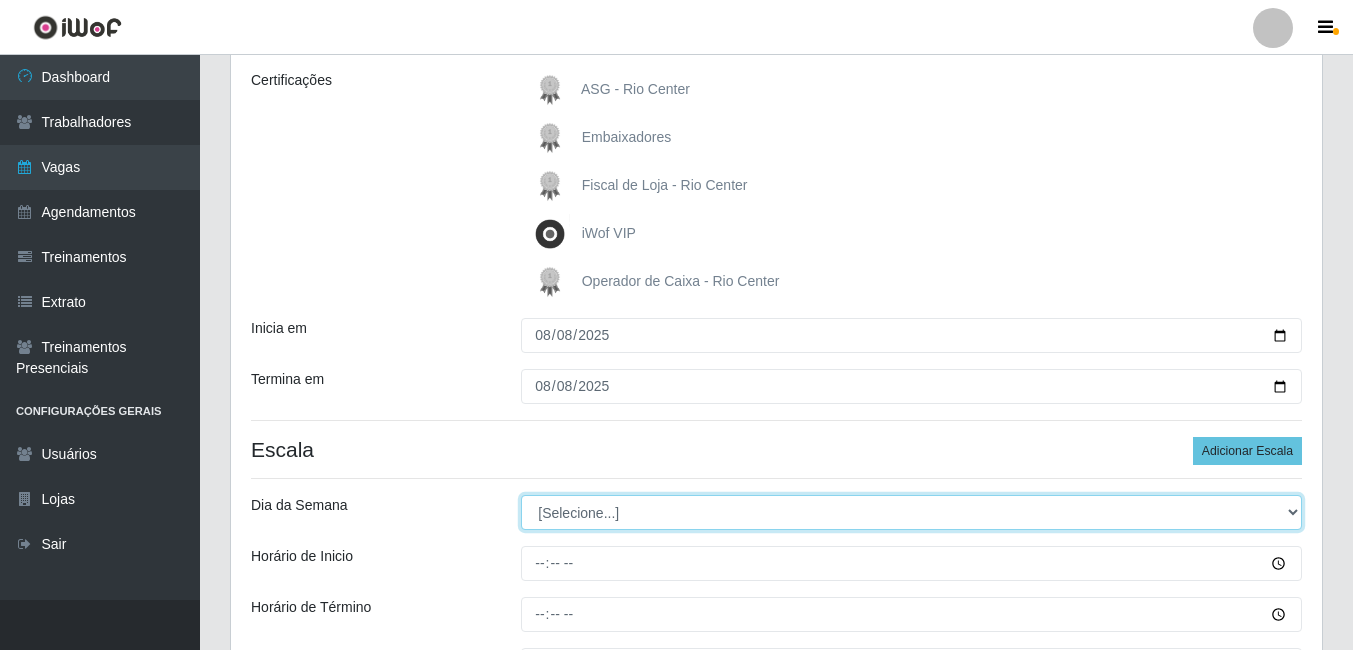 click on "[Selecione...] Segunda Terça Quarta Quinta Sexta Sábado Domingo" at bounding box center [911, 512] 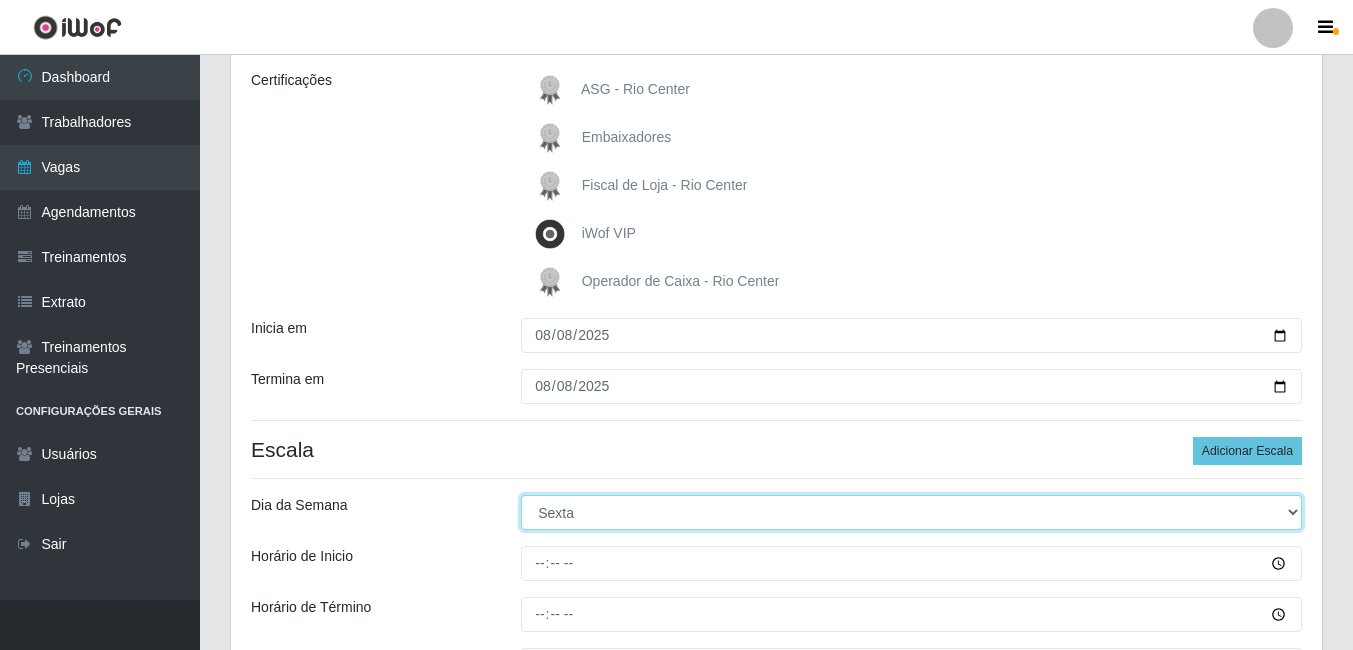 click on "[Selecione...] Segunda Terça Quarta Quinta Sexta Sábado Domingo" at bounding box center [911, 512] 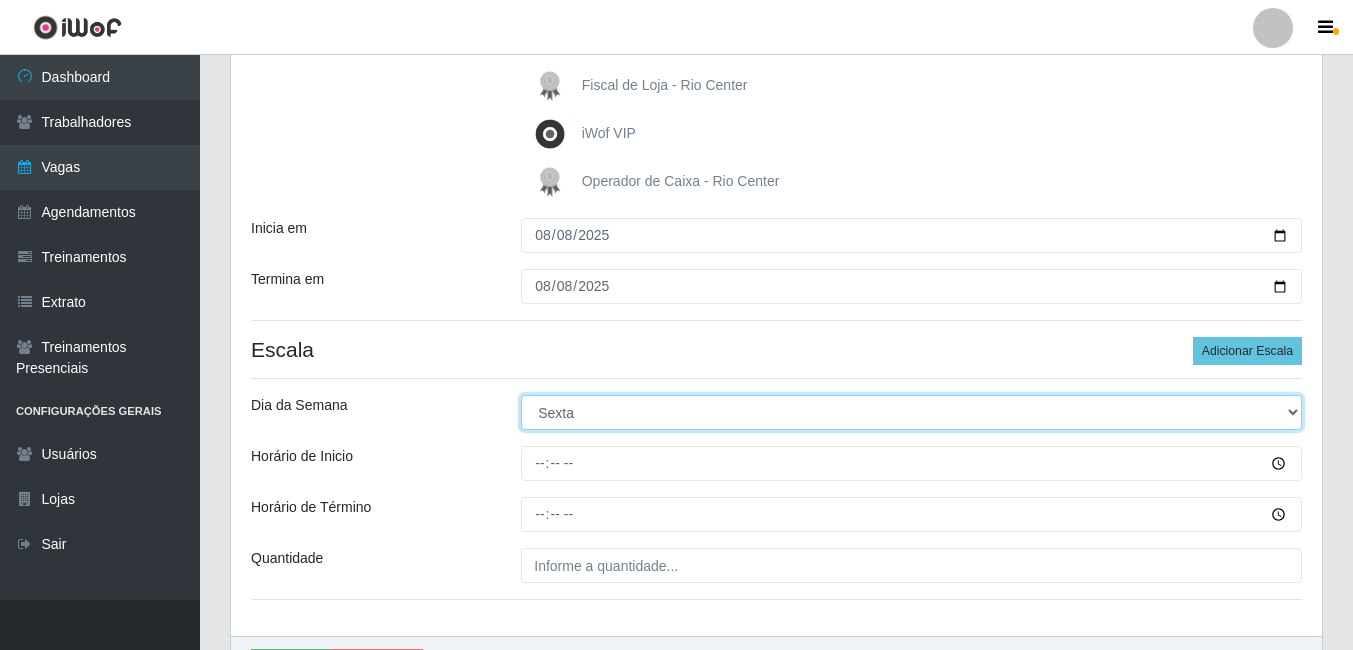 scroll, scrollTop: 499, scrollLeft: 0, axis: vertical 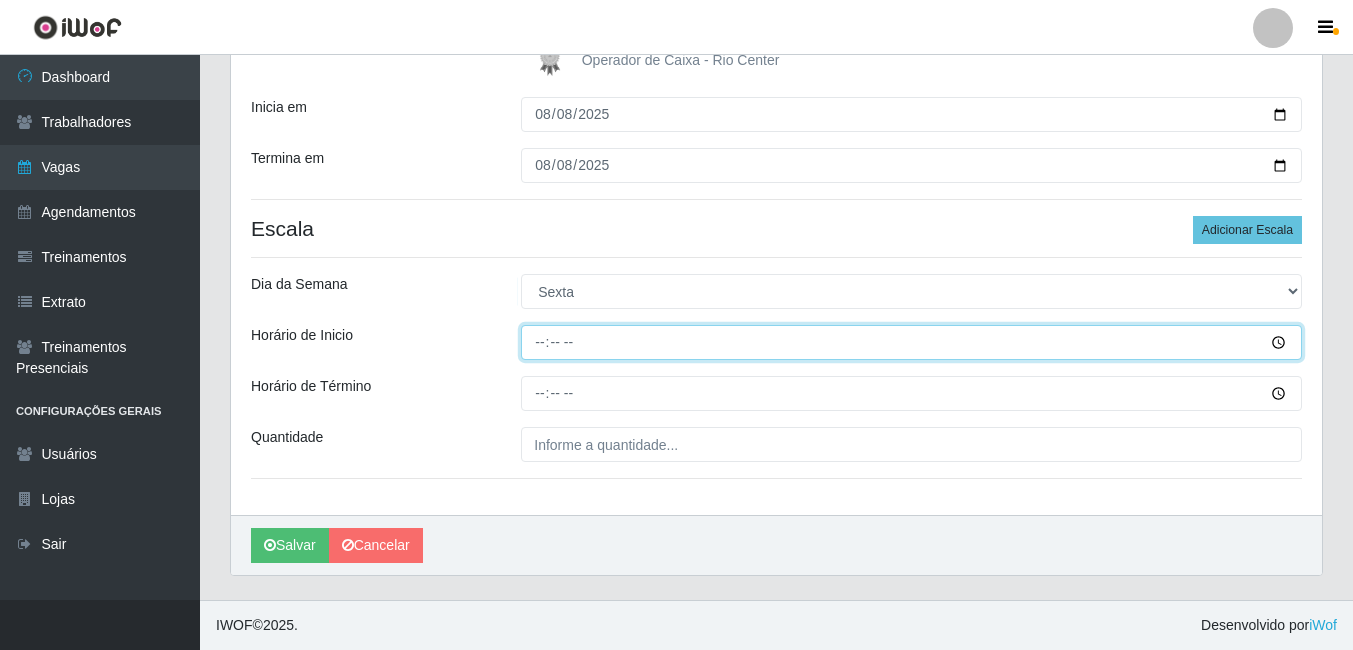 click on "Horário de Inicio" at bounding box center [911, 342] 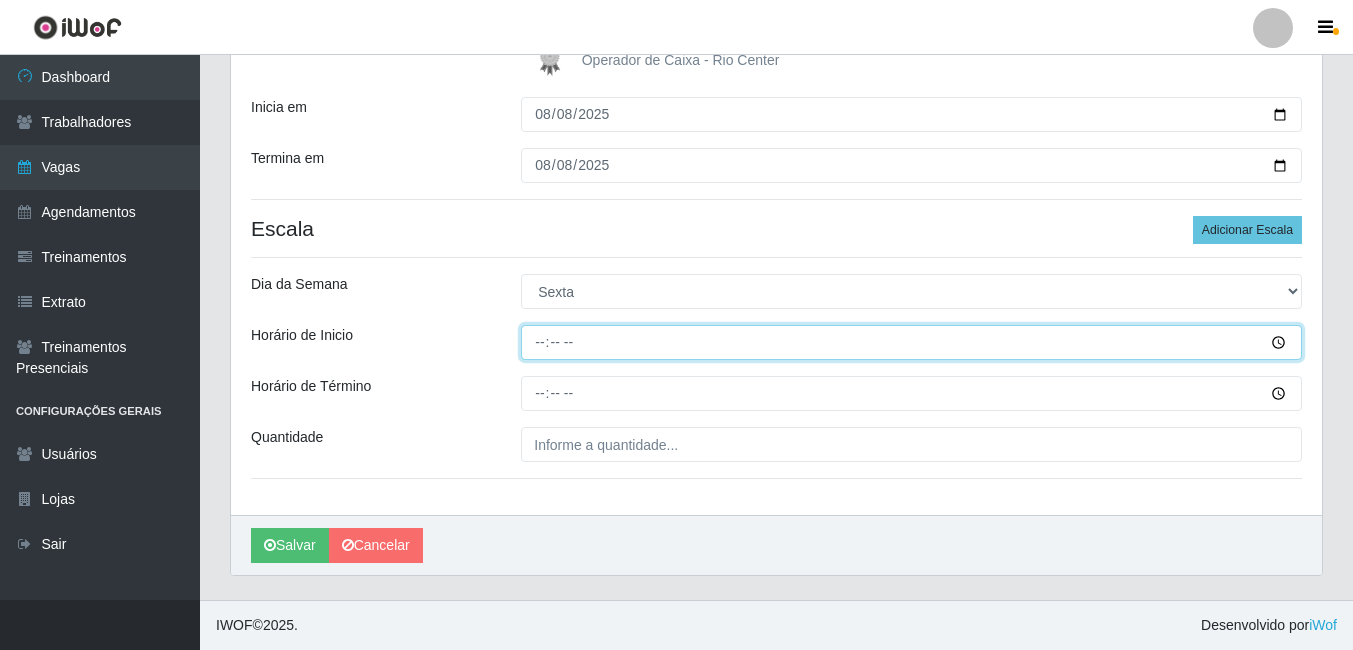 type on "10:00" 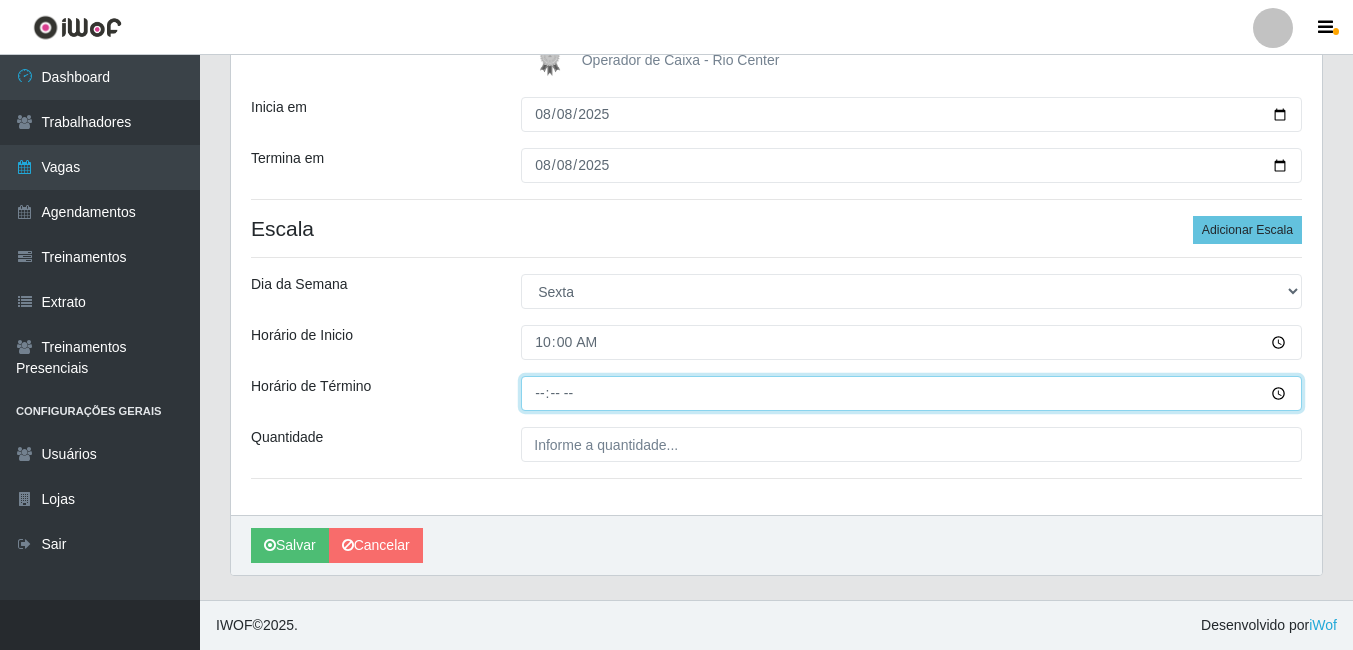 type on "16:00" 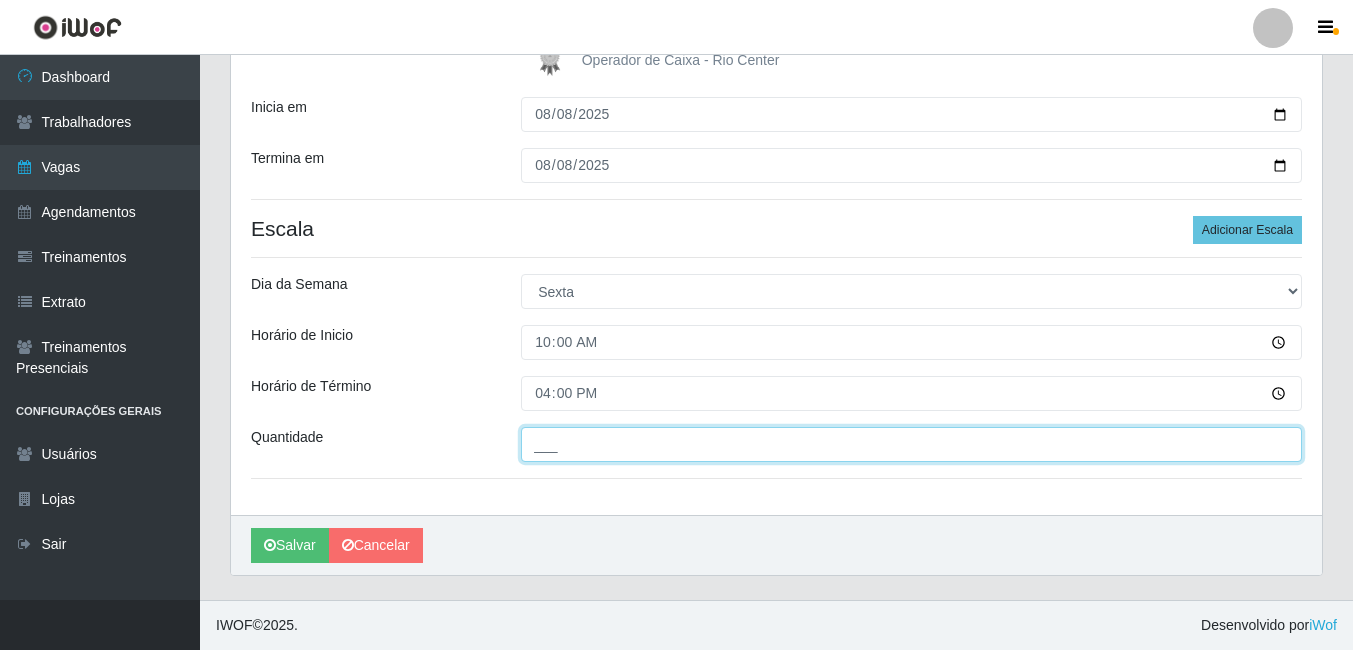 click on "___" at bounding box center (911, 444) 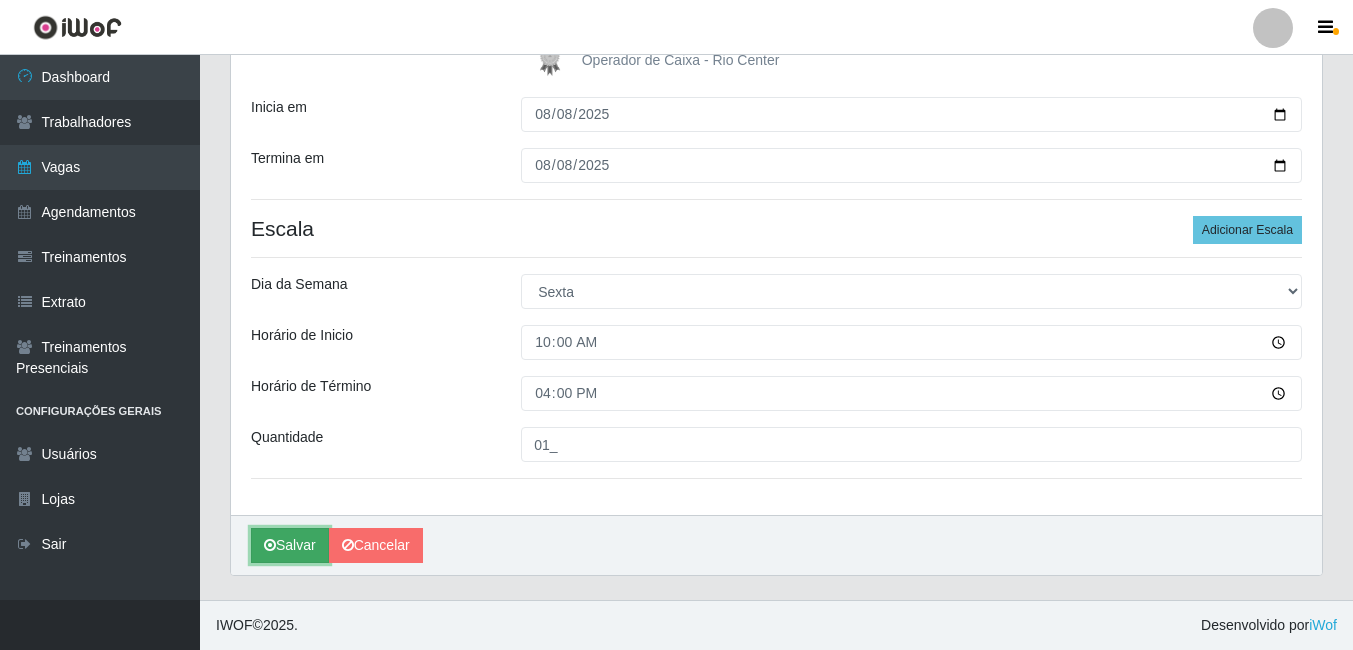 click on "Salvar" at bounding box center (290, 545) 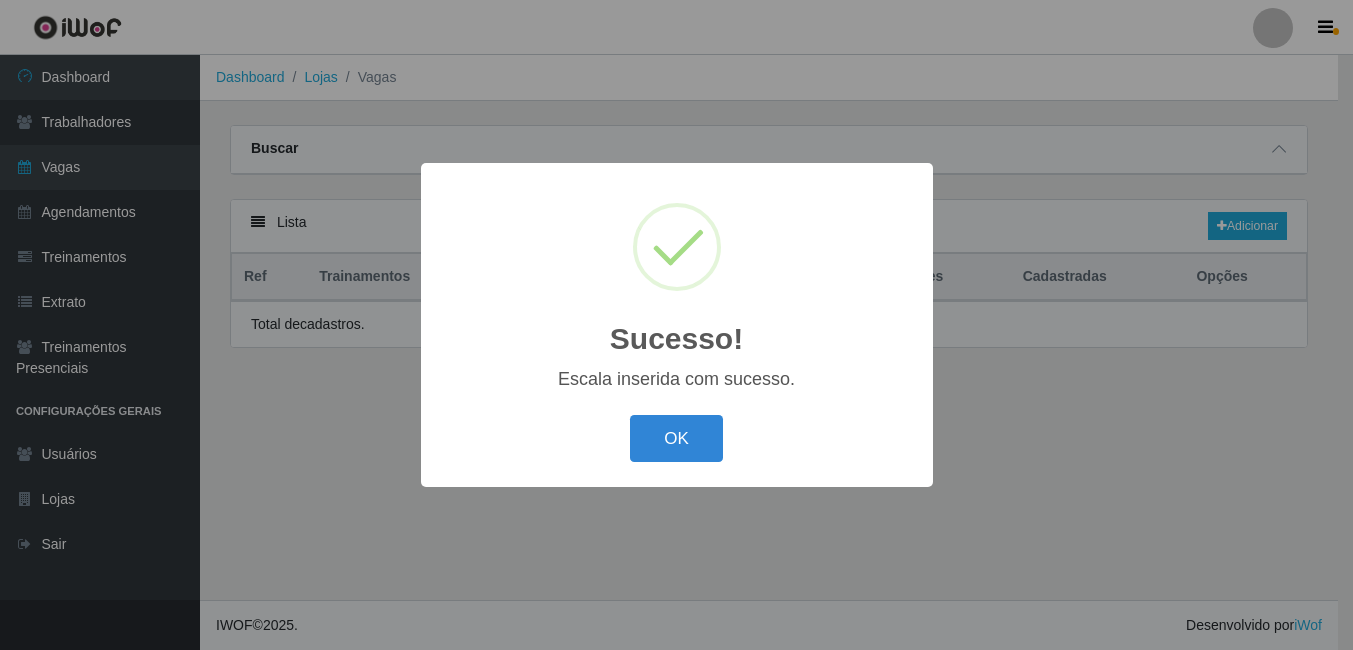 scroll, scrollTop: 0, scrollLeft: 0, axis: both 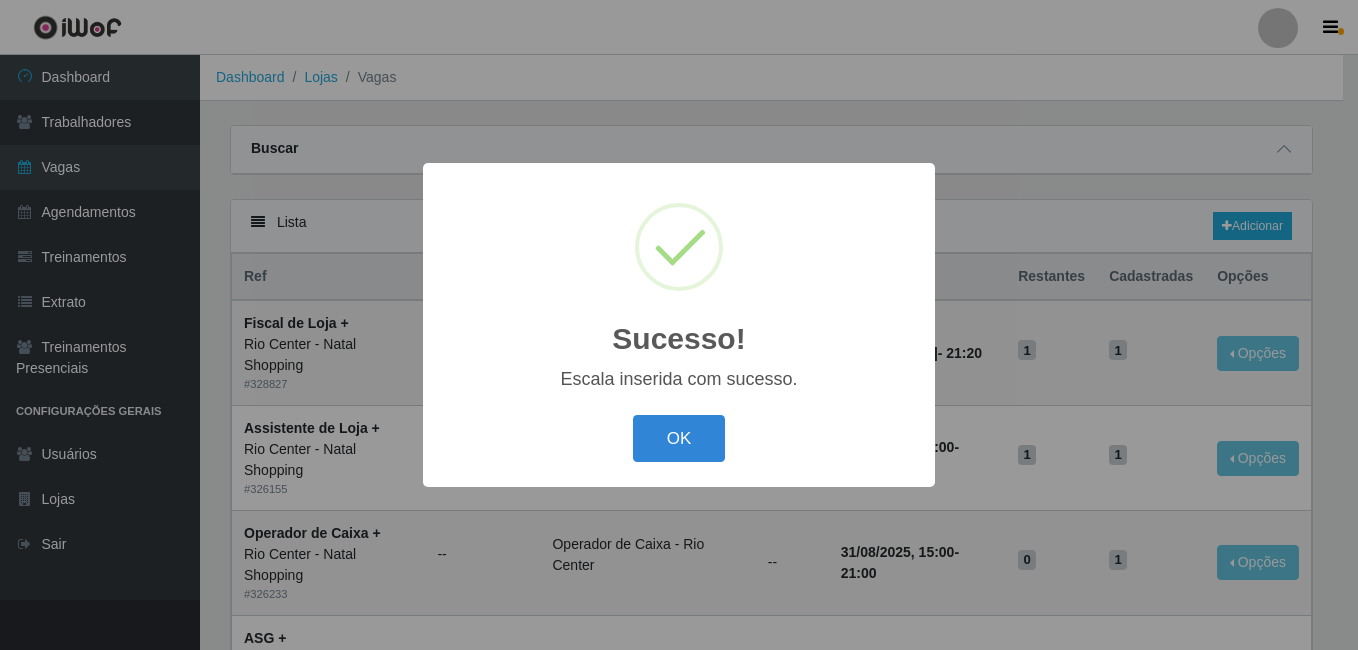 drag, startPoint x: 679, startPoint y: 440, endPoint x: 845, endPoint y: 397, distance: 171.47887 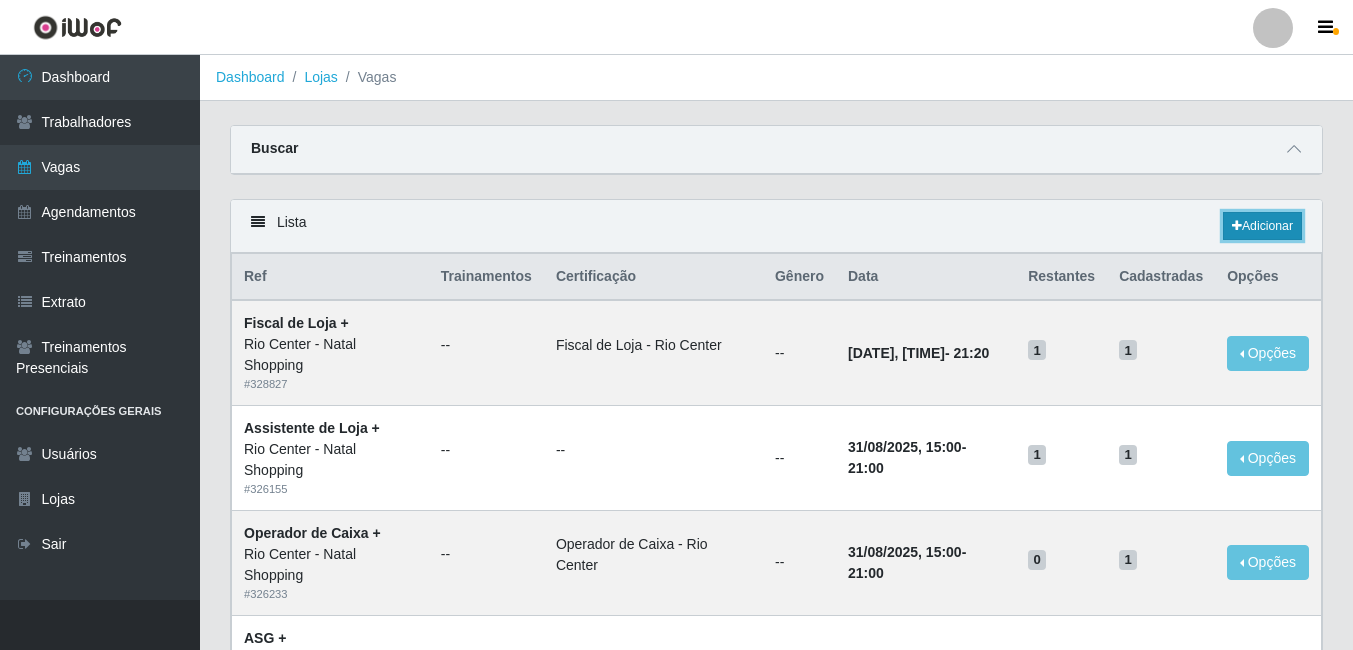 click on "Adicionar" at bounding box center [1262, 226] 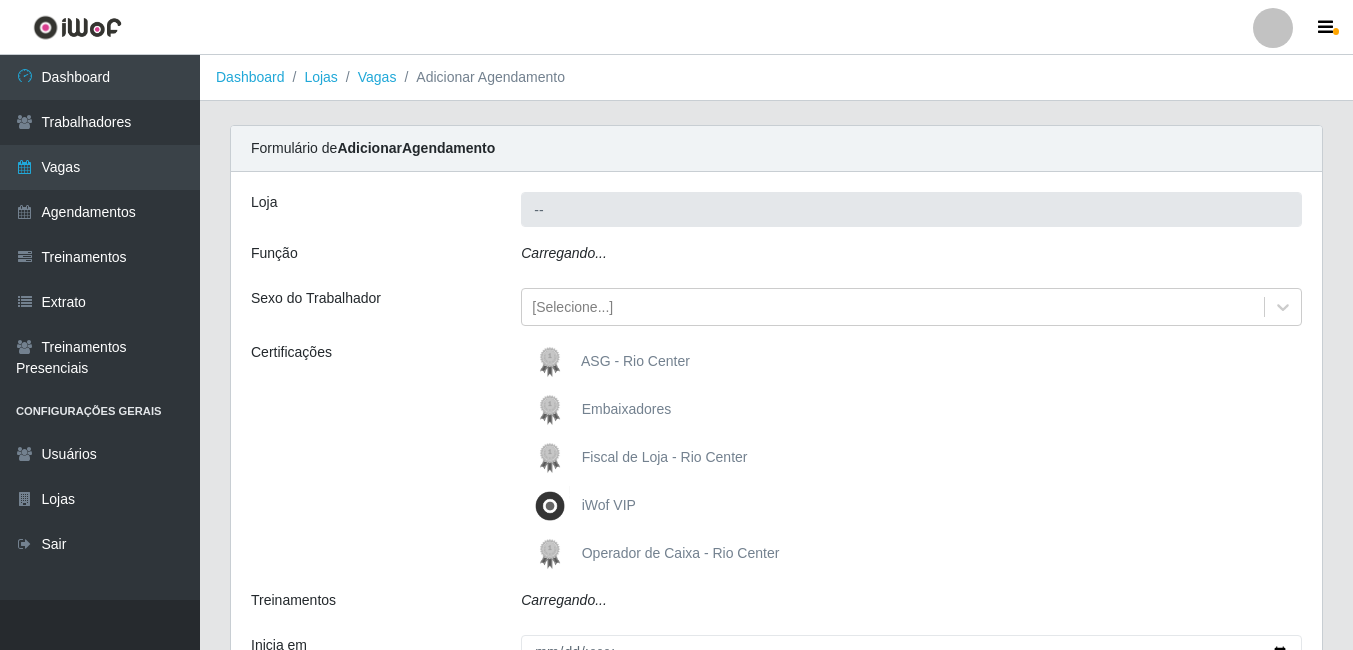 type on "Rio Center - Natal Shopping" 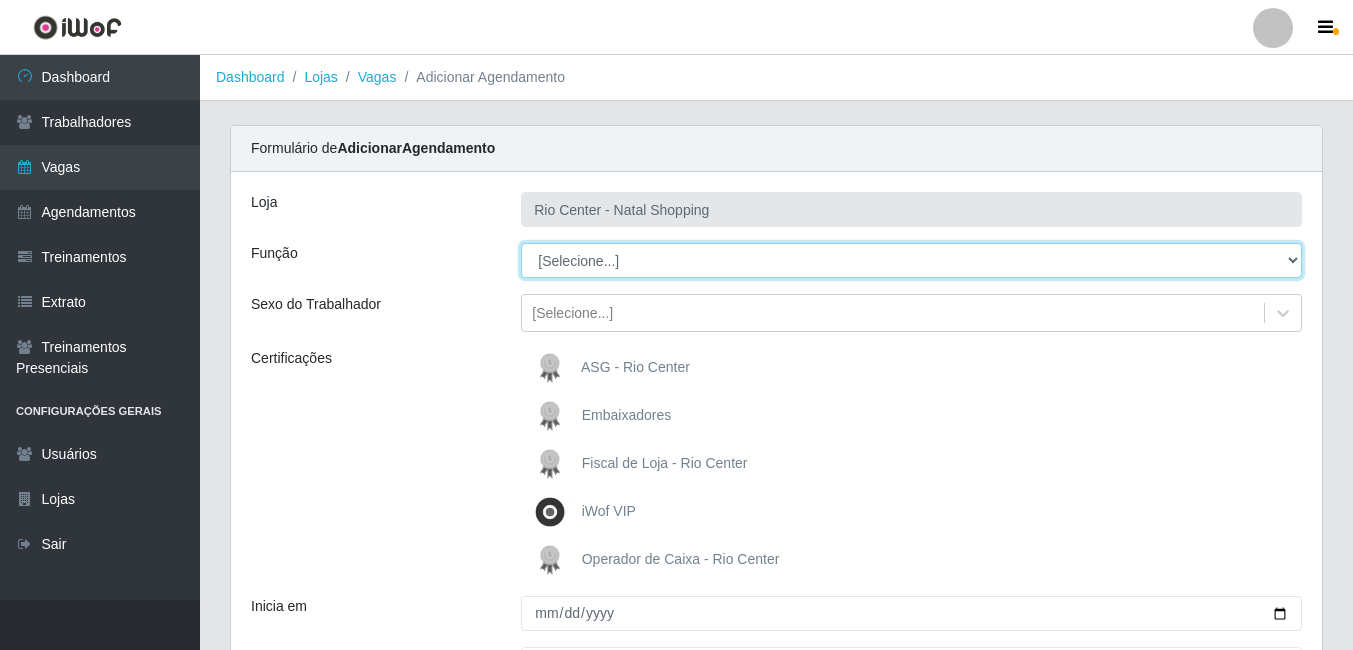 click on "[Selecione...] ASG ASG + ASG ++ Assistente de Loja Assistente de Loja + Assistente de Loja ++ Fiscal de Loja Fiscal de Loja + Fiscal de Loja ++ Operador de Caixa Operador de Caixa +" at bounding box center (911, 260) 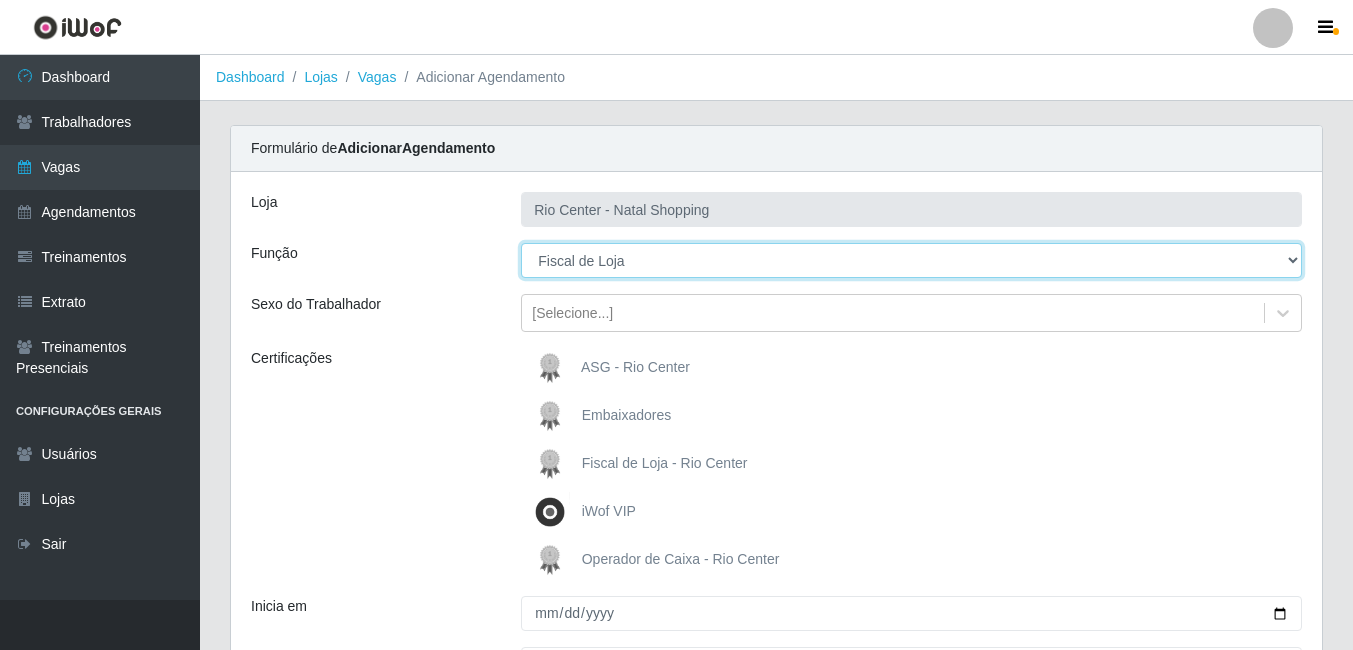 click on "[Selecione...] ASG ASG + ASG ++ Assistente de Loja Assistente de Loja + Assistente de Loja ++ Fiscal de Loja Fiscal de Loja + Fiscal de Loja ++ Operador de Caixa Operador de Caixa +" at bounding box center [911, 260] 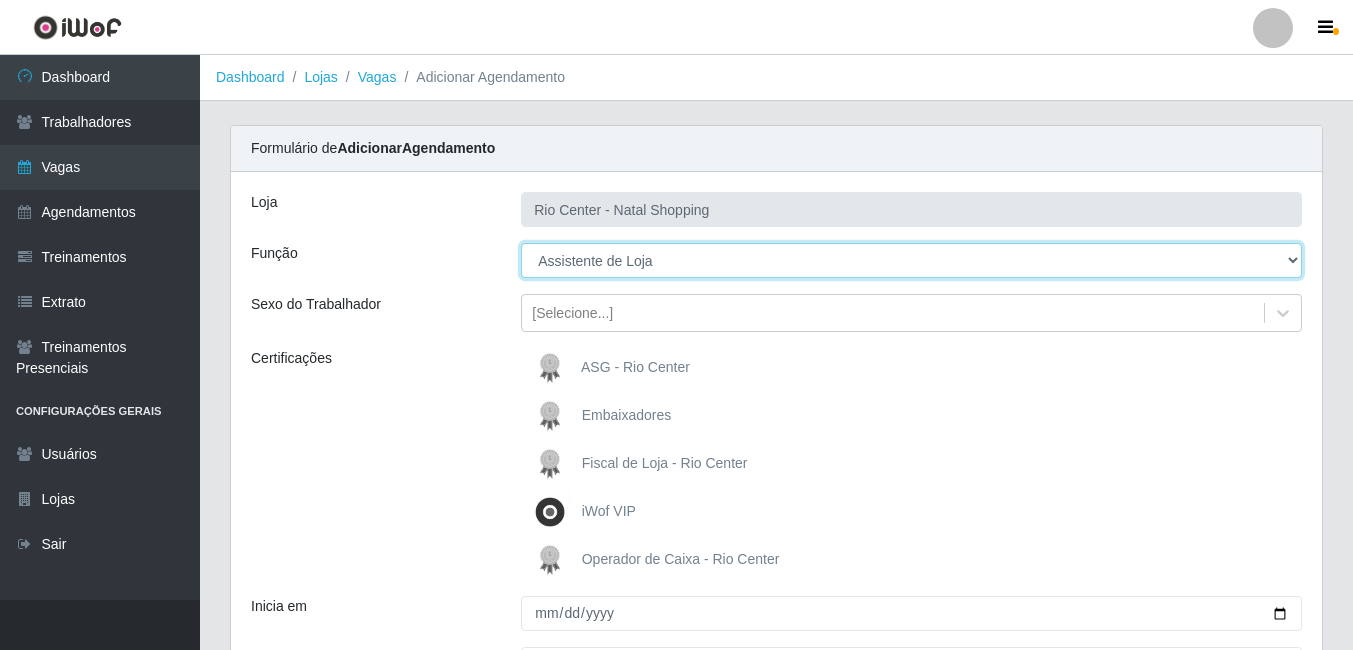 click on "[Selecione...] ASG ASG + ASG ++ Assistente de Loja Assistente de Loja + Assistente de Loja ++ Fiscal de Loja Fiscal de Loja + Fiscal de Loja ++ Operador de Caixa Operador de Caixa +" at bounding box center (911, 260) 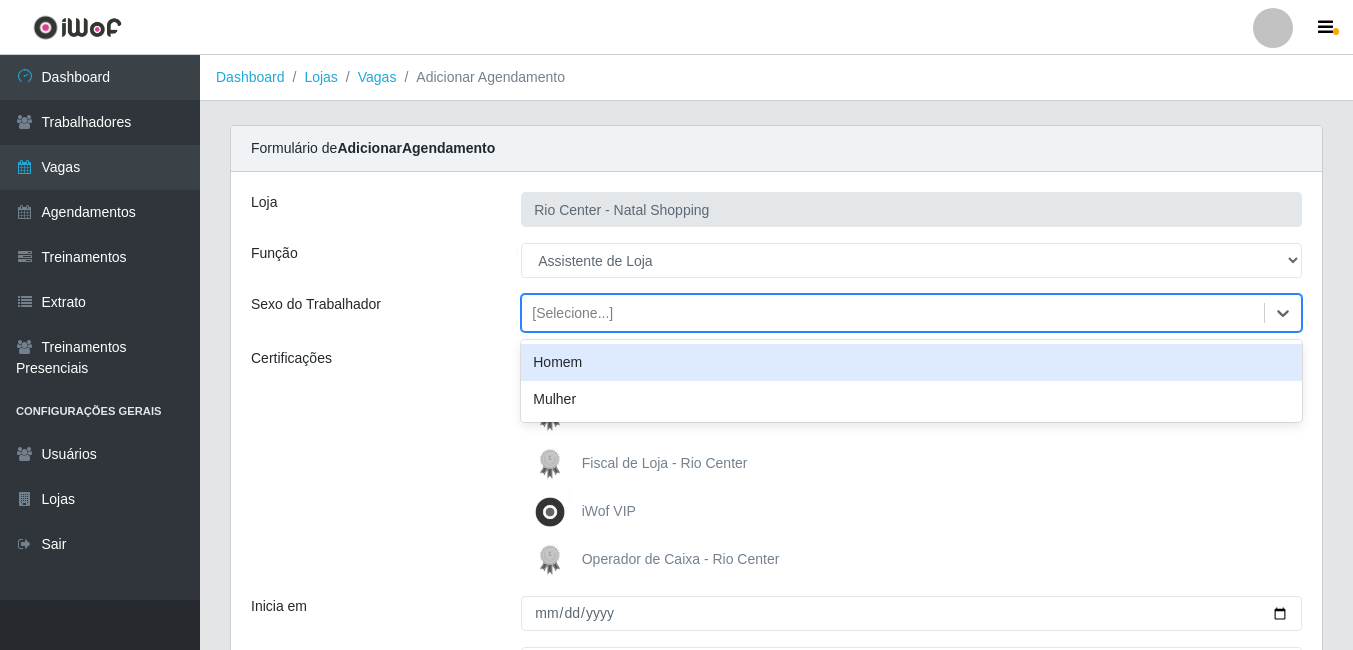 click on "[Selecione...]" at bounding box center (572, 313) 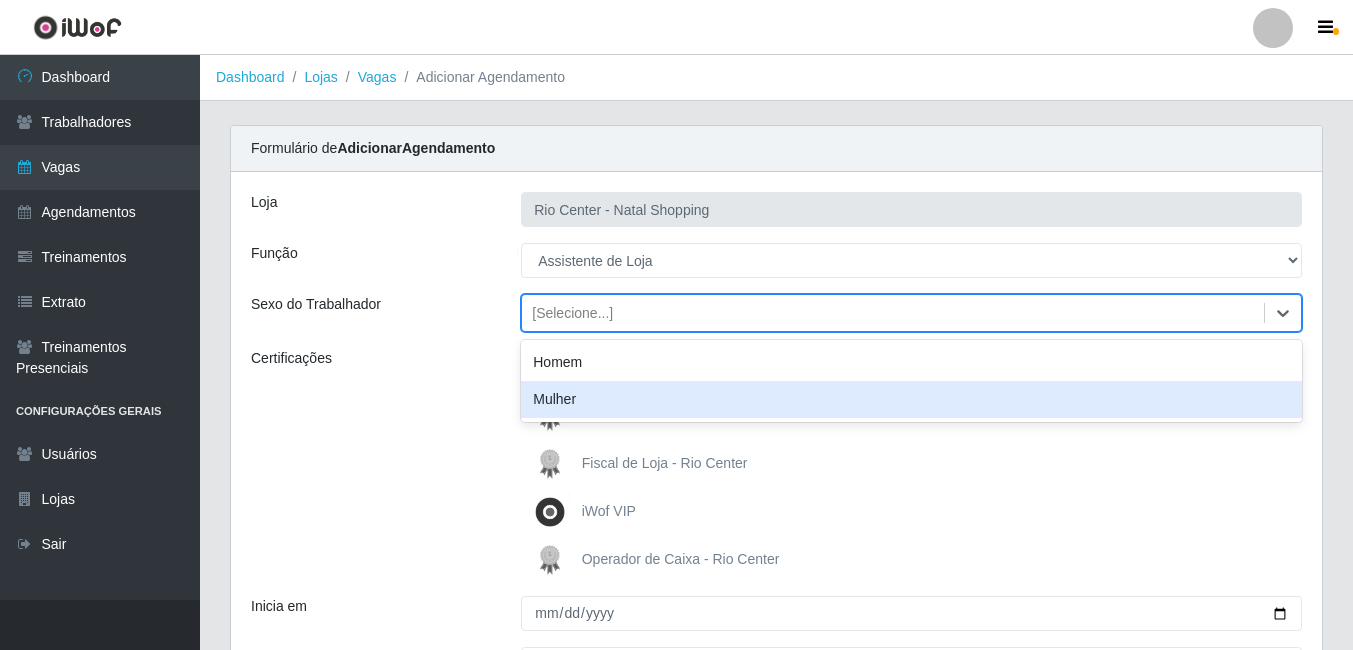 drag, startPoint x: 332, startPoint y: 379, endPoint x: 353, endPoint y: 384, distance: 21.587032 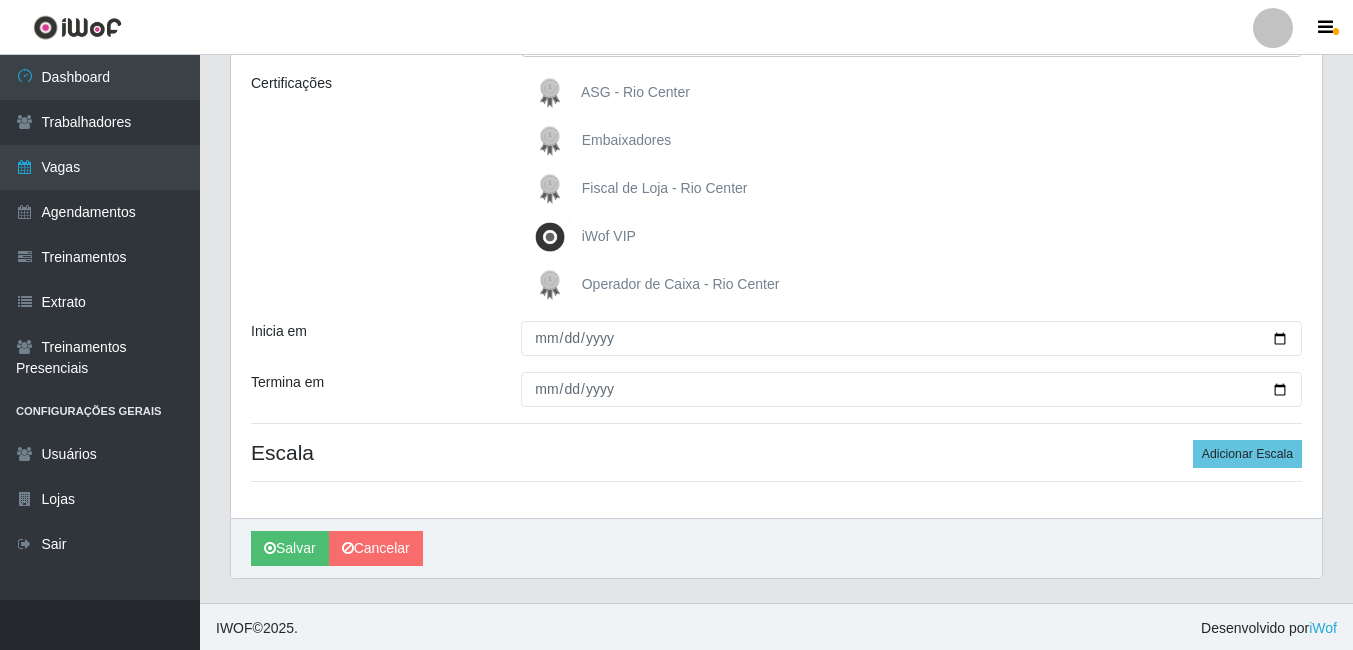 scroll, scrollTop: 278, scrollLeft: 0, axis: vertical 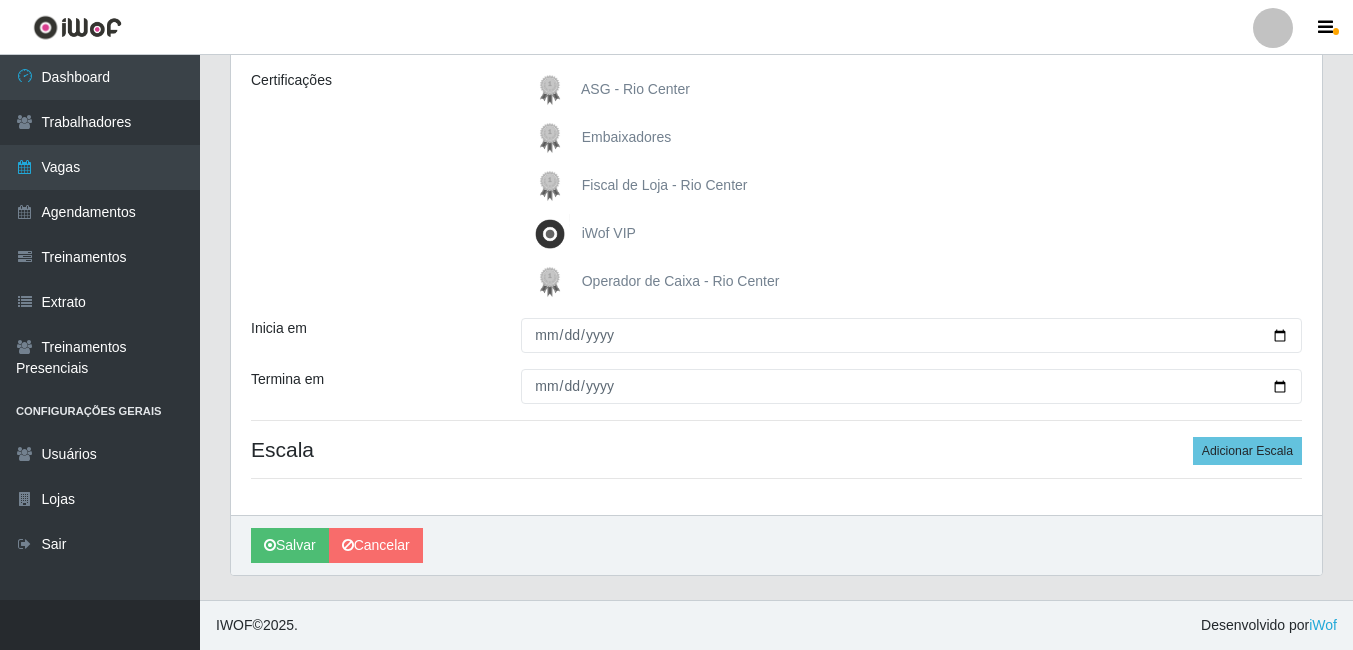 drag, startPoint x: 517, startPoint y: 336, endPoint x: 539, endPoint y: 342, distance: 22.803509 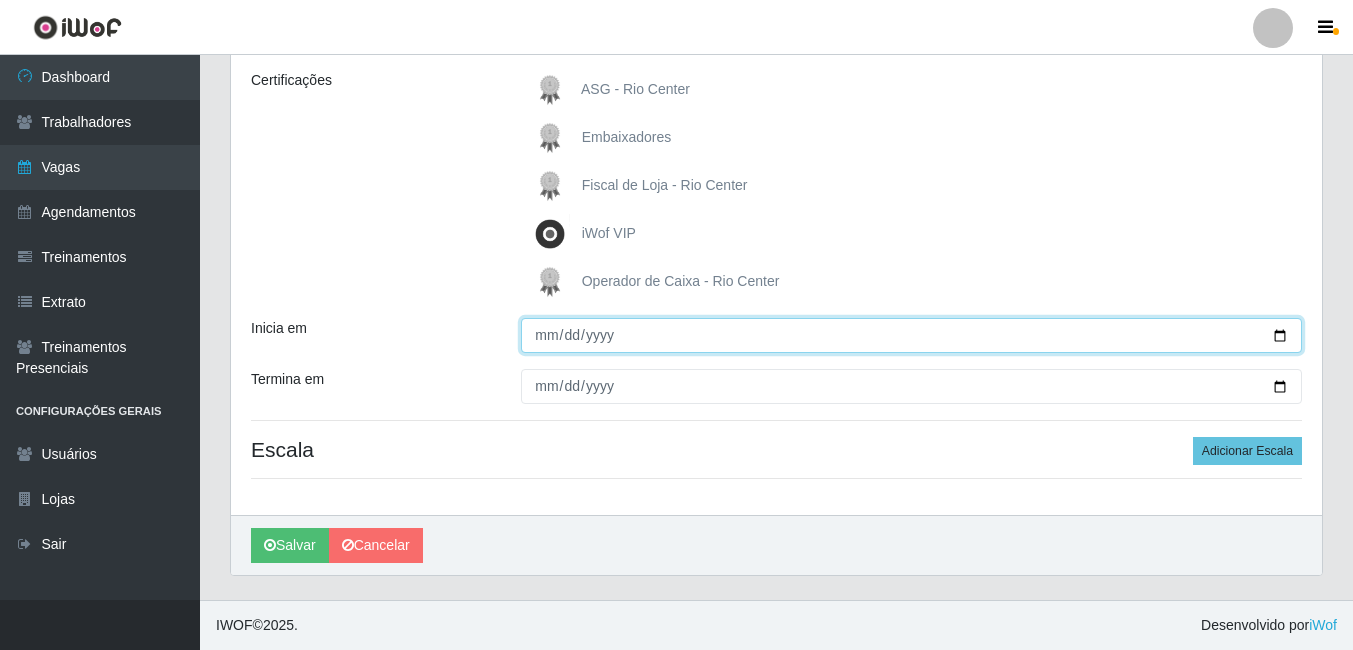 click on "Inicia em" at bounding box center (911, 335) 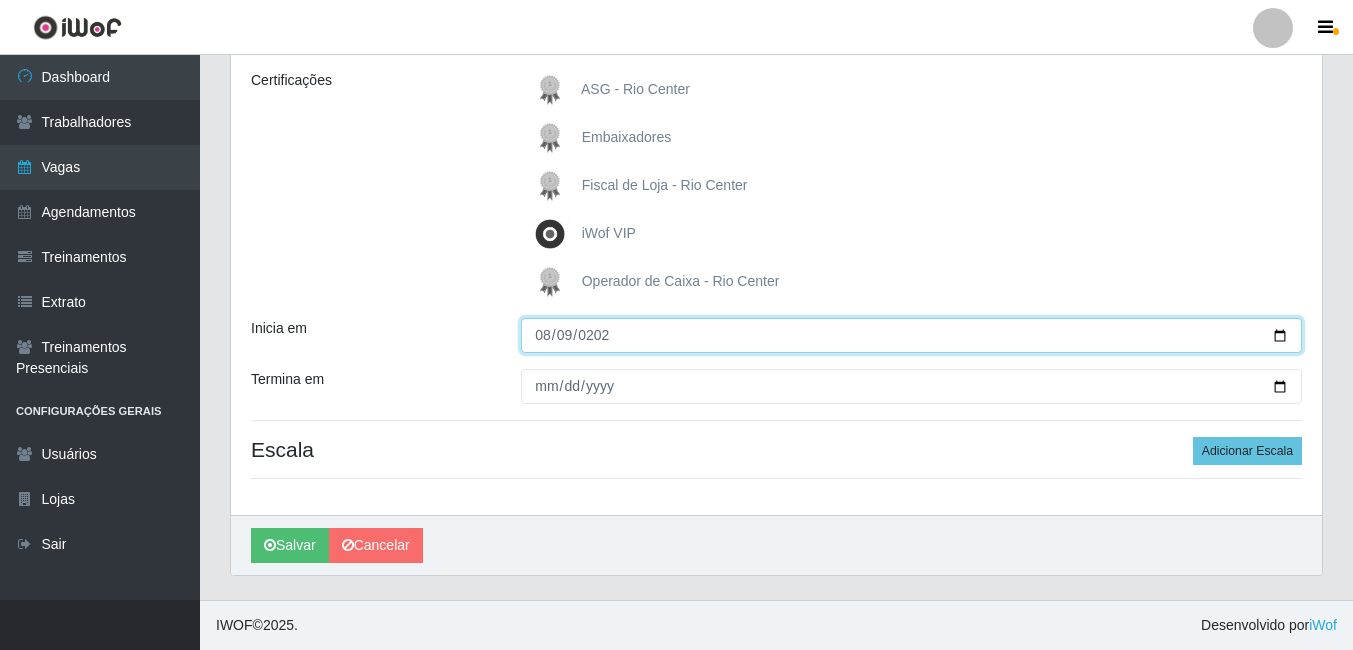 type on "2025-08-09" 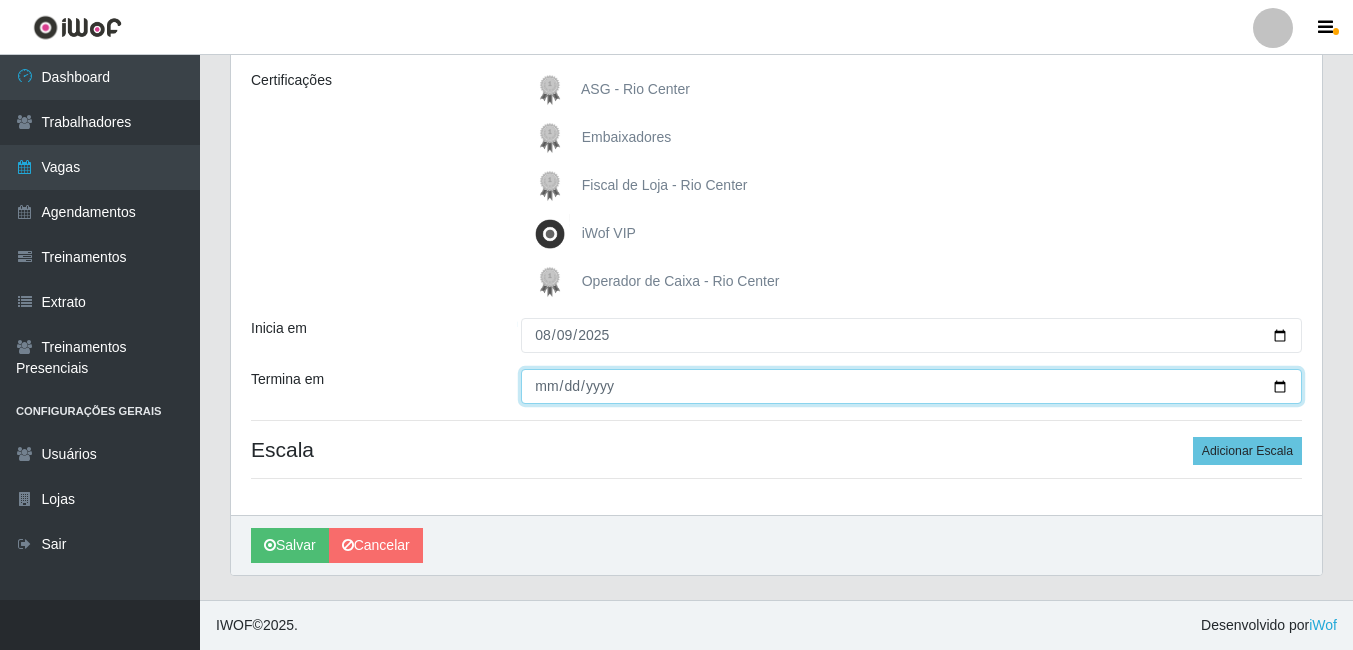 click on "Termina em" at bounding box center (911, 386) 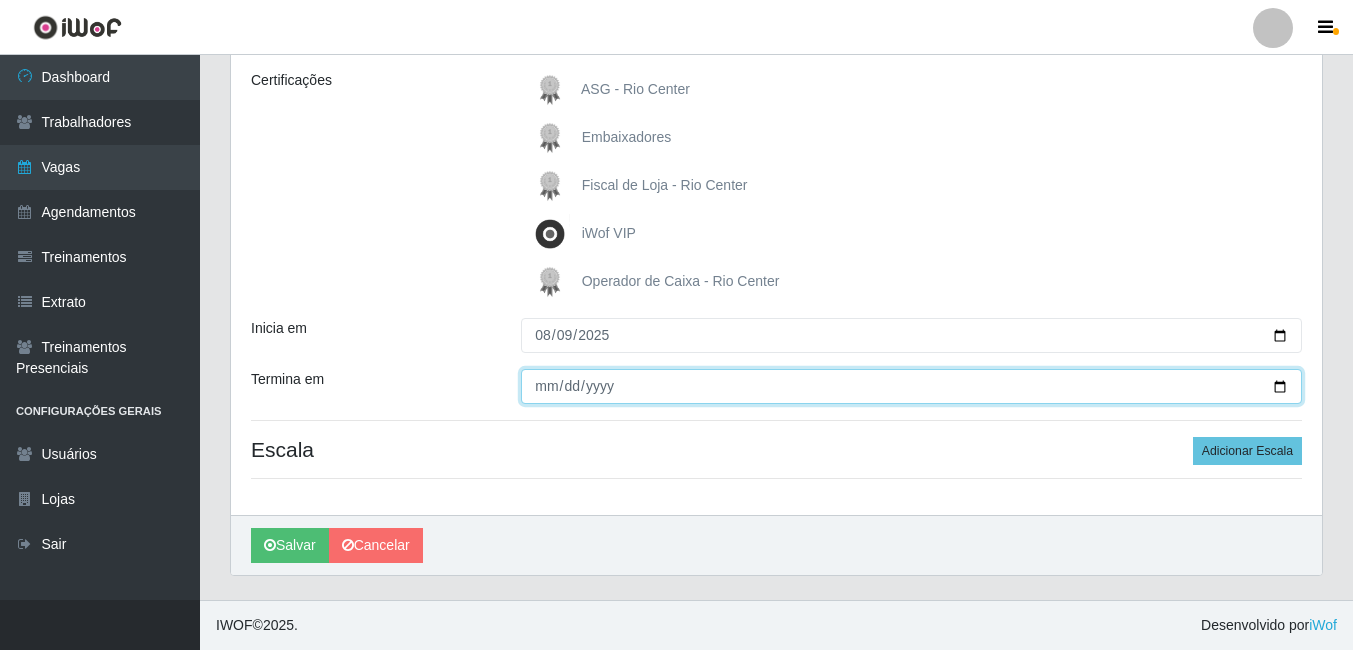 type on "2025-08-09" 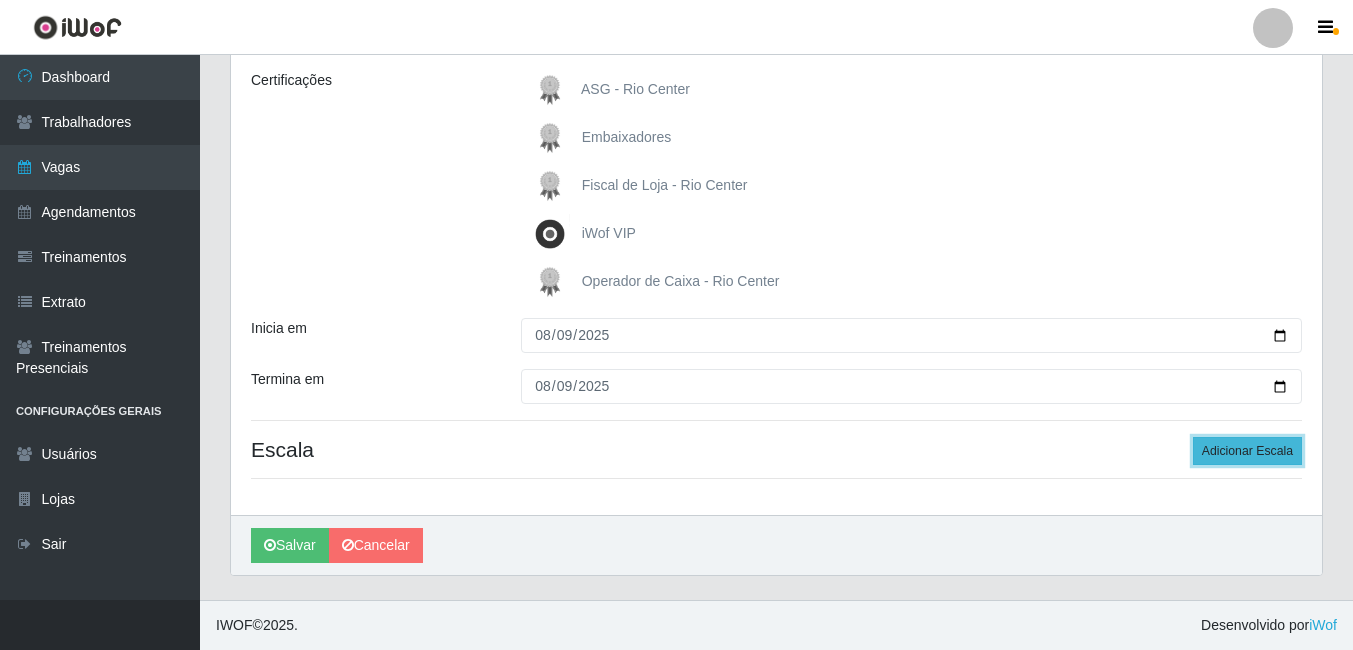 click on "Adicionar Escala" at bounding box center [1247, 451] 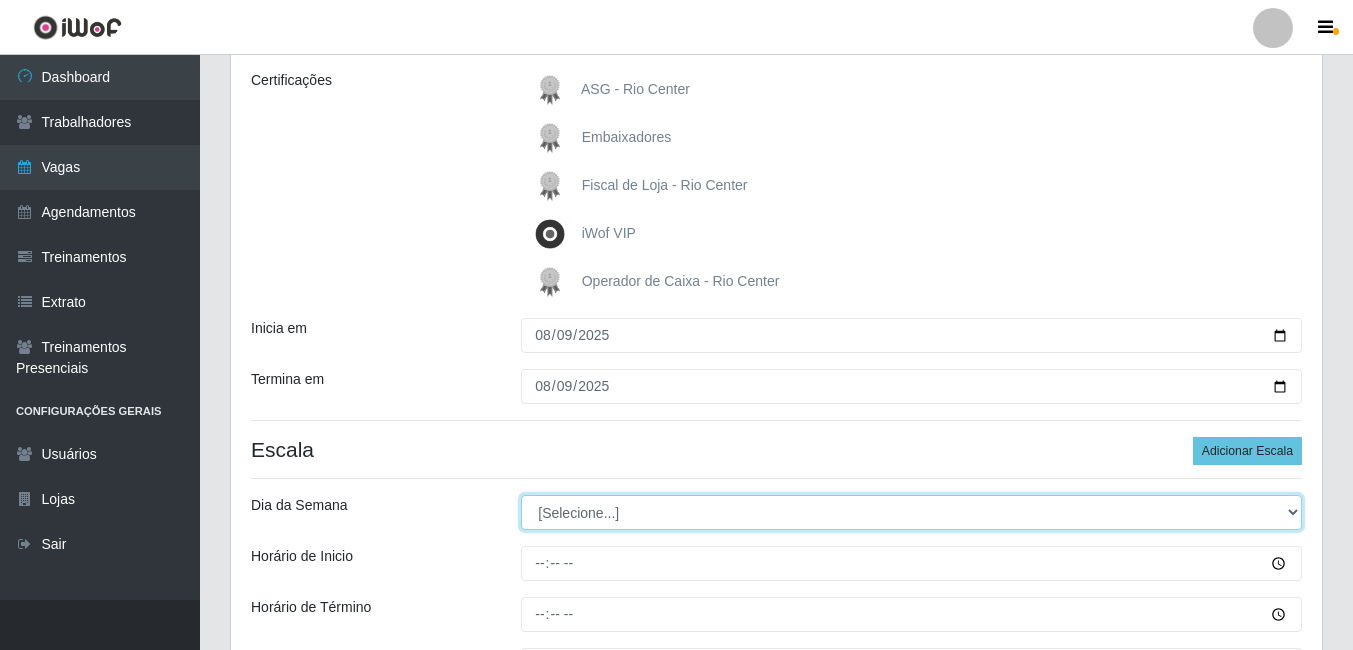 click on "[Selecione...] Segunda Terça Quarta Quinta Sexta Sábado Domingo" at bounding box center [911, 512] 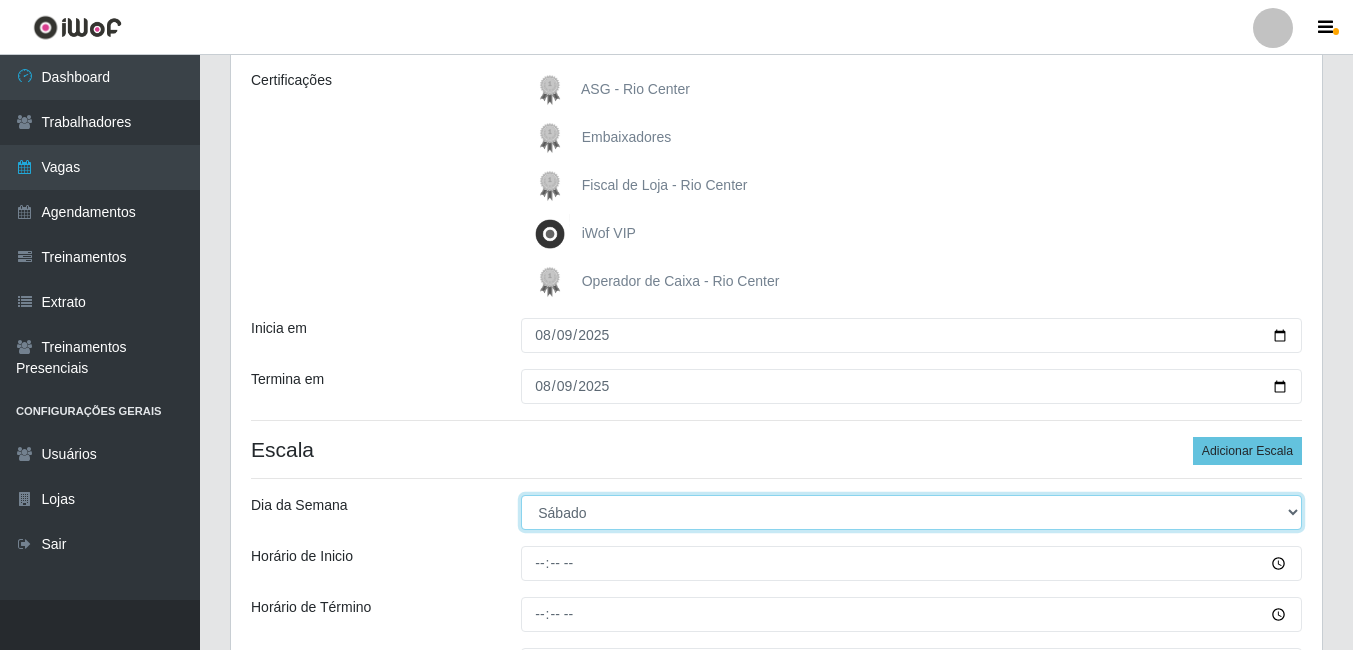 click on "[Selecione...] Segunda Terça Quarta Quinta Sexta Sábado Domingo" at bounding box center (911, 512) 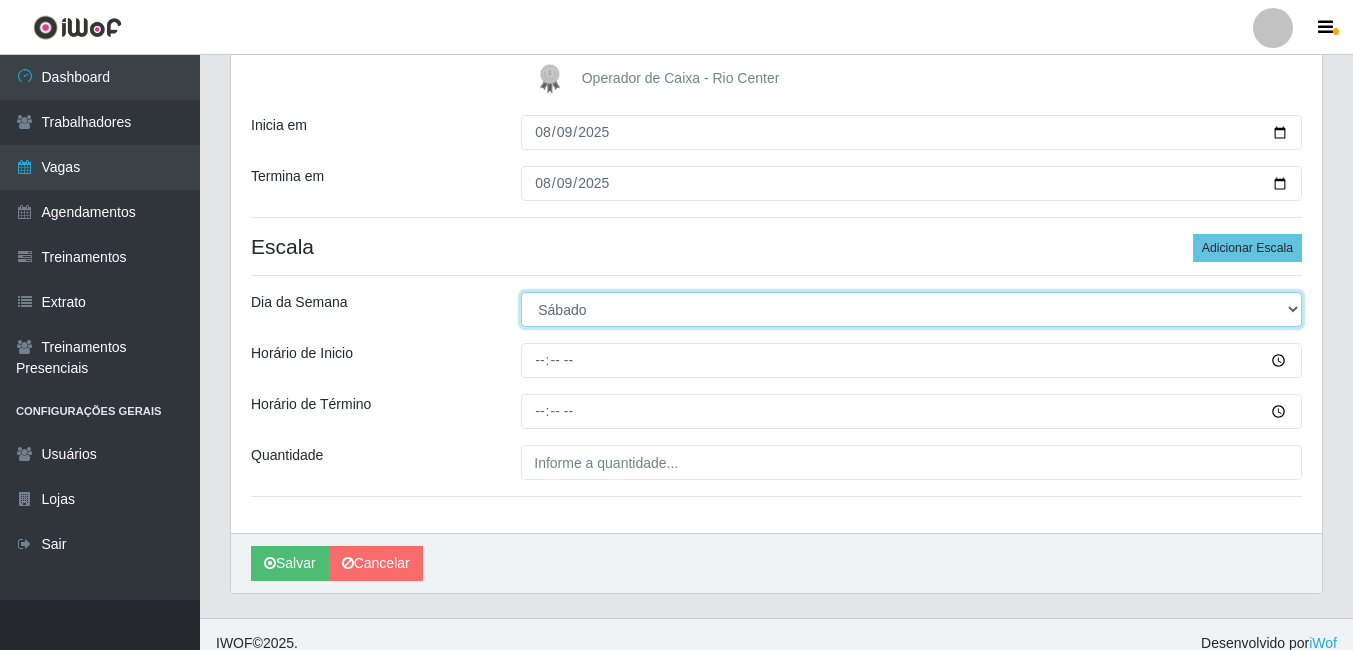 scroll, scrollTop: 499, scrollLeft: 0, axis: vertical 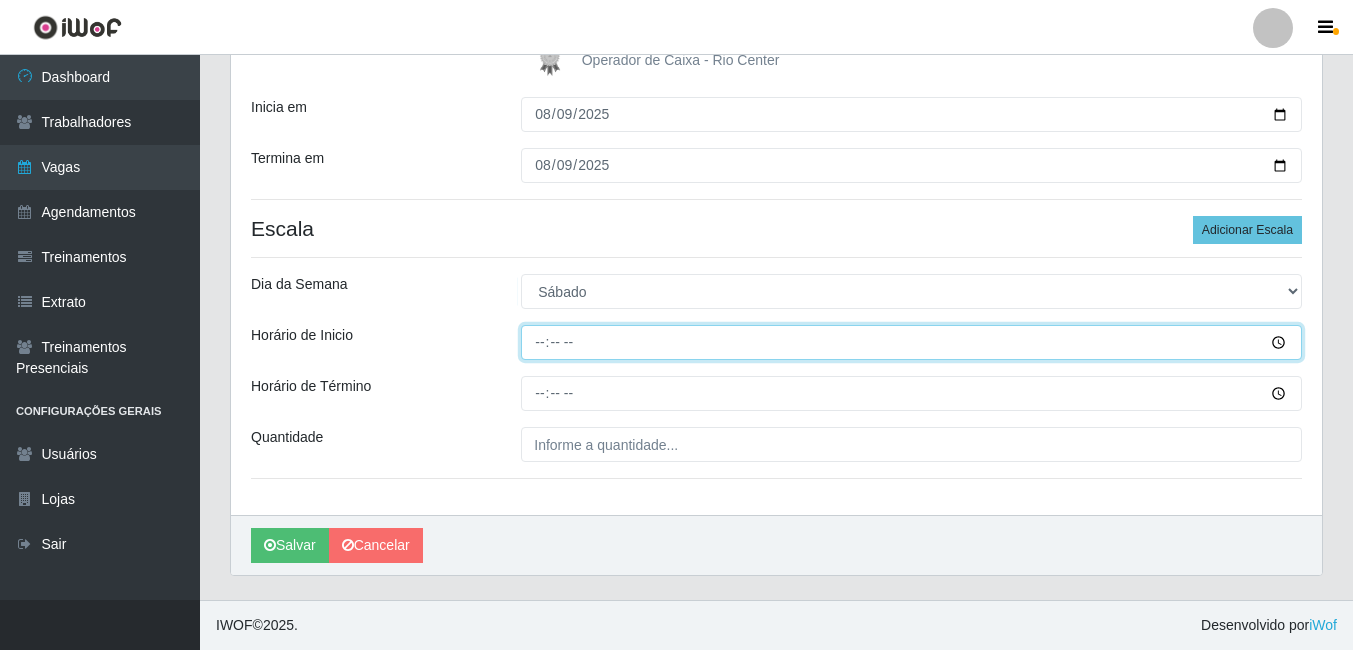 click on "Horário de Inicio" at bounding box center (911, 342) 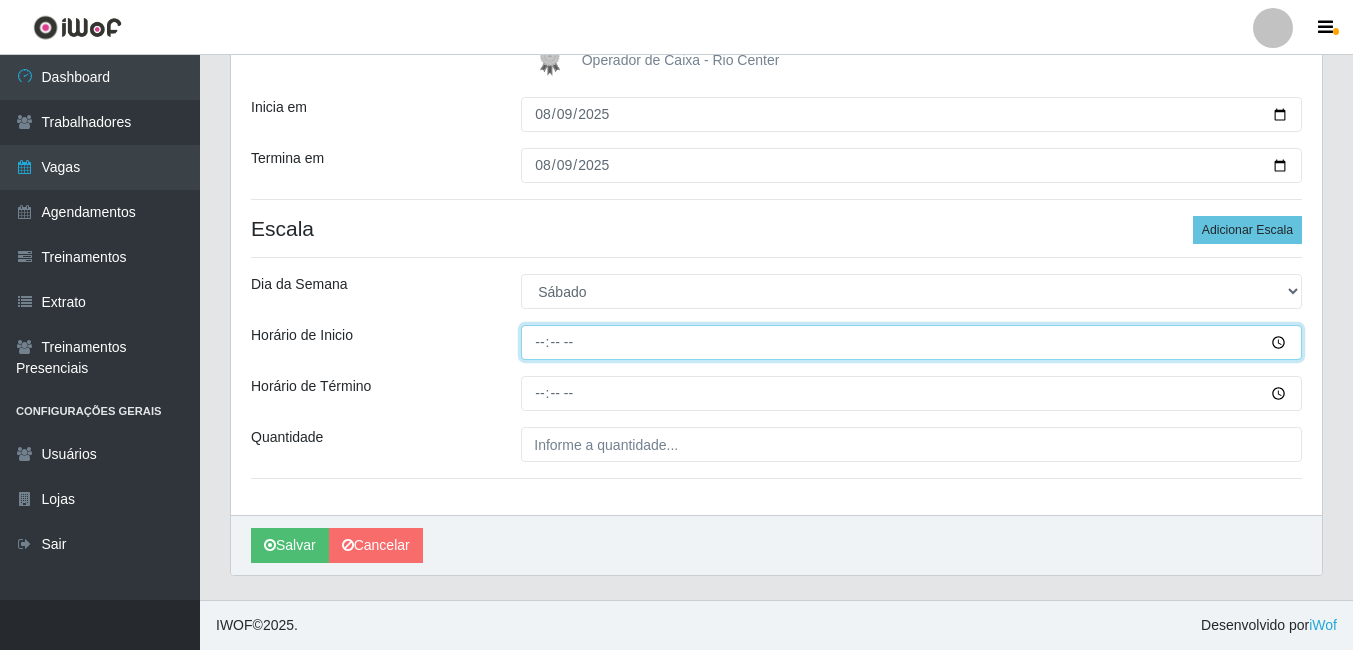 type on "10:00" 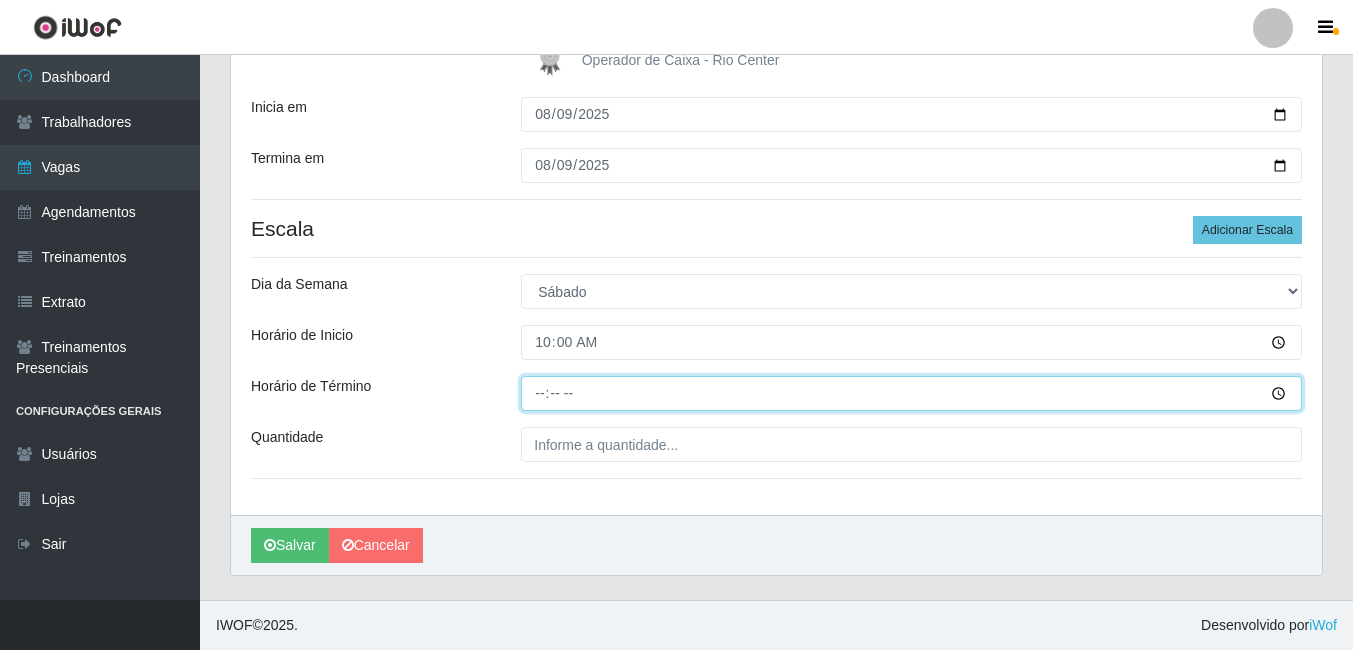 type on "16:00" 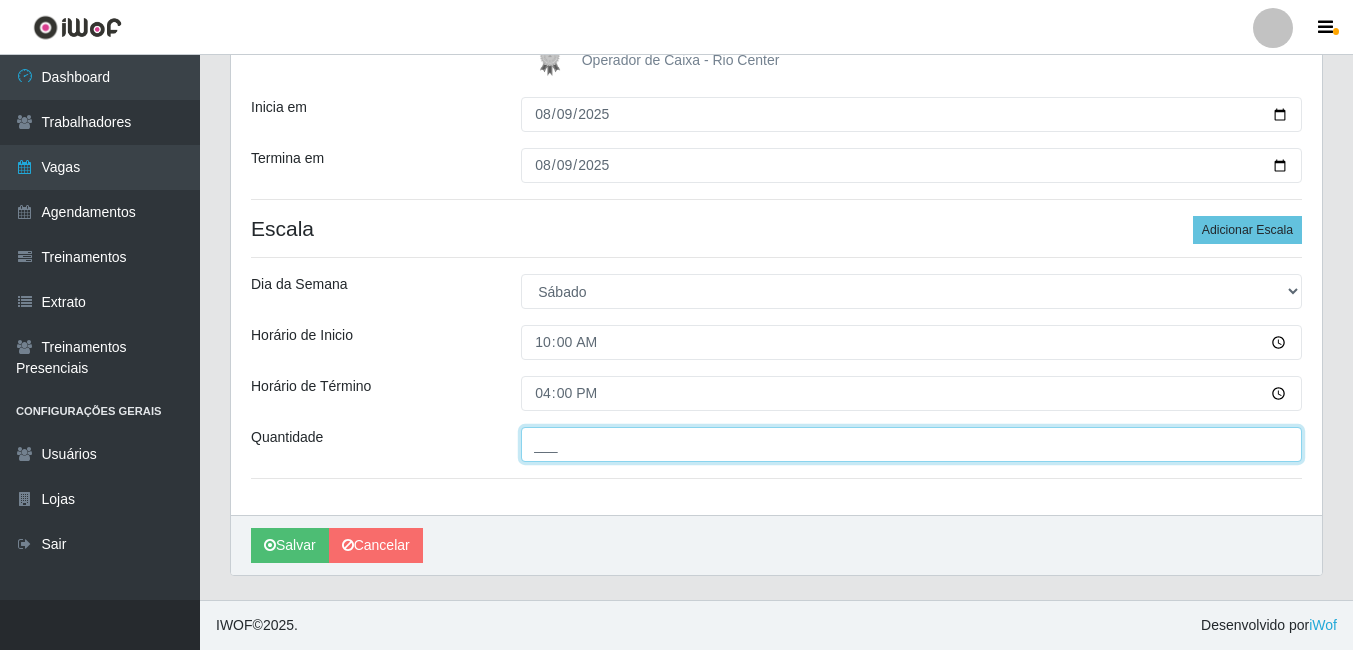 click on "___" at bounding box center (911, 444) 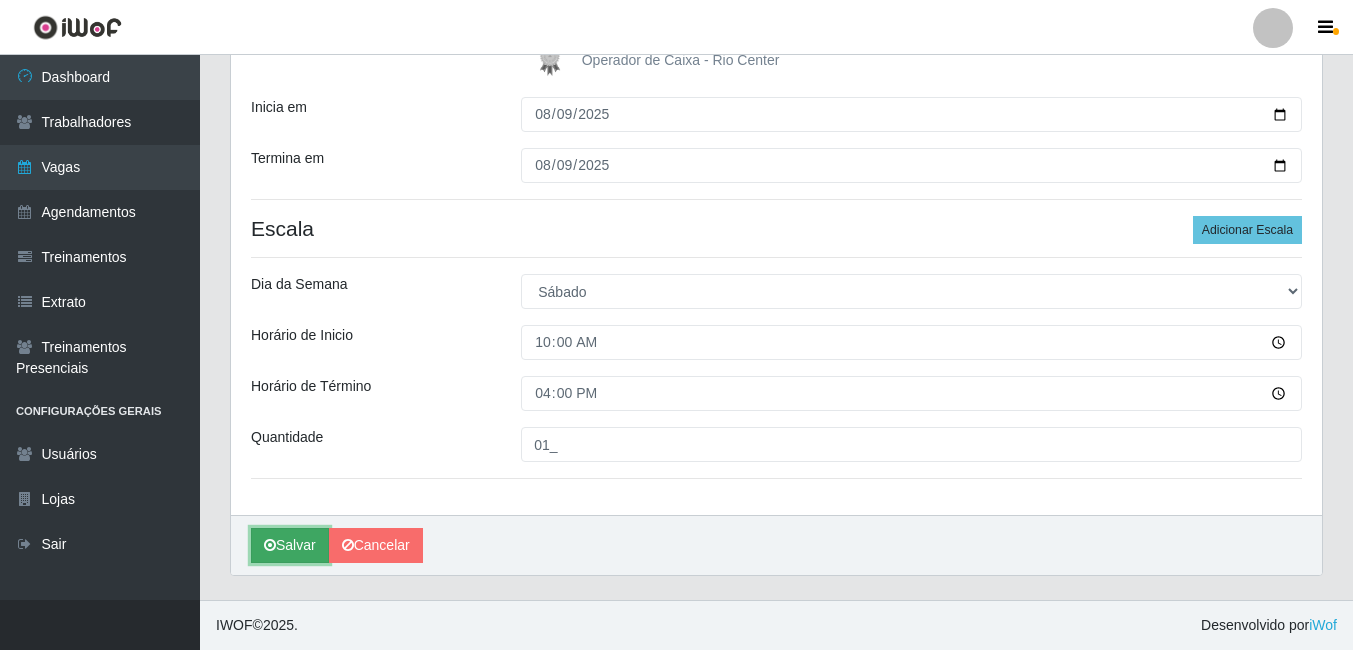 click on "Salvar" at bounding box center [290, 545] 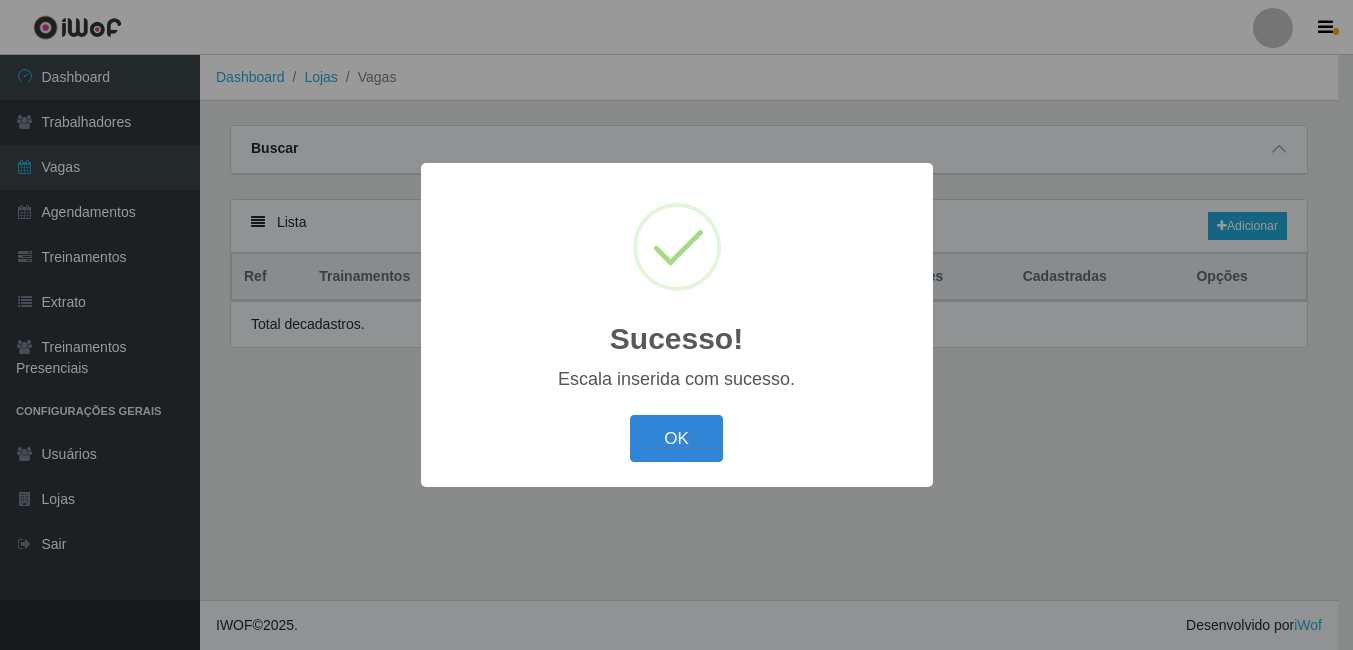 scroll, scrollTop: 0, scrollLeft: 0, axis: both 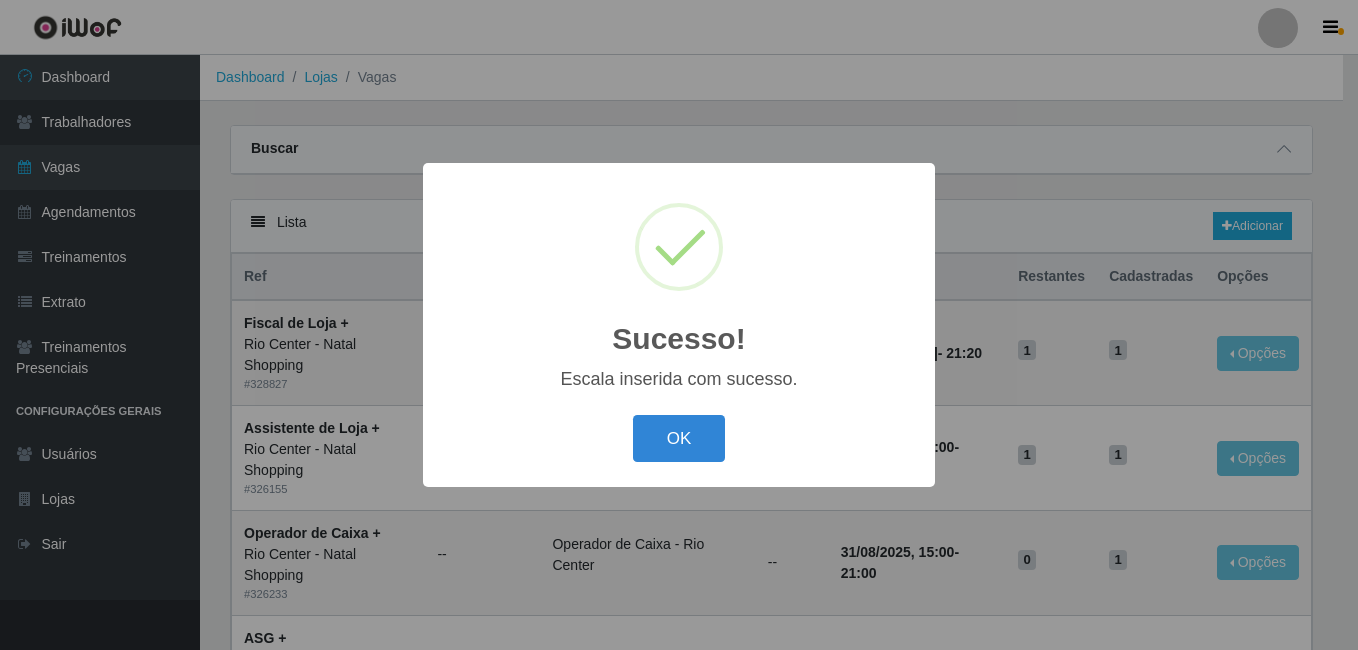 type 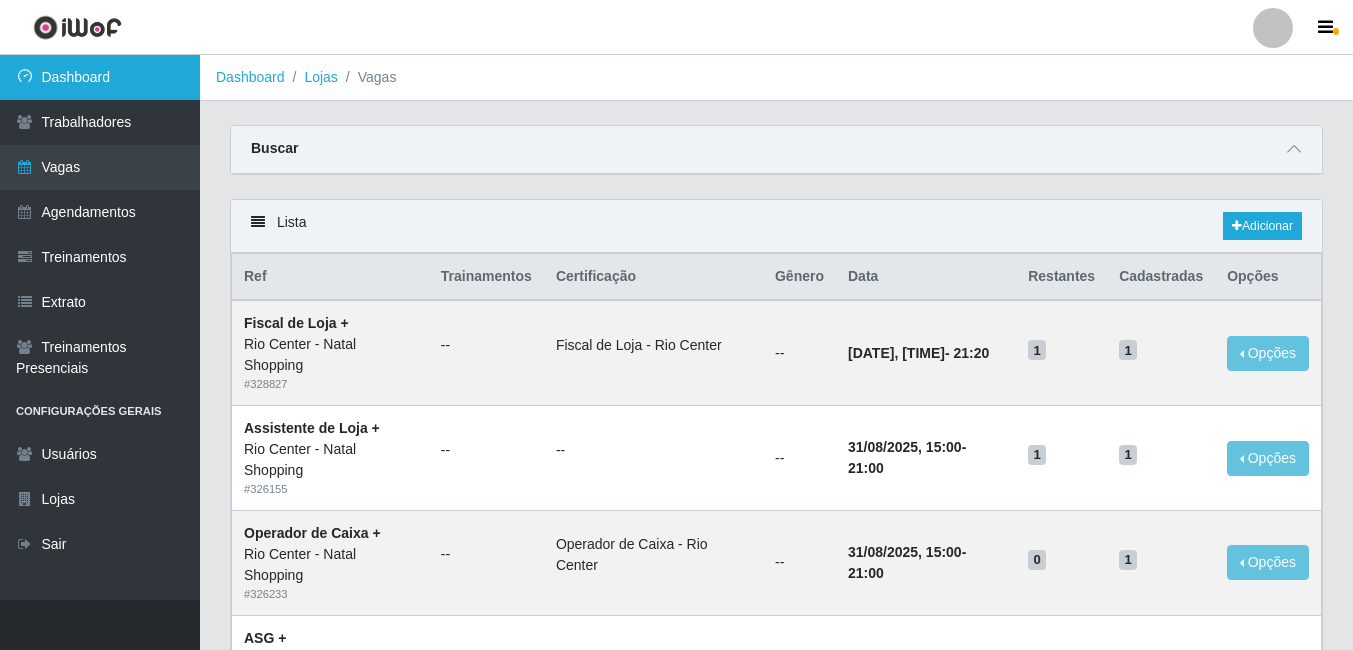 click on "Dashboard" at bounding box center [100, 77] 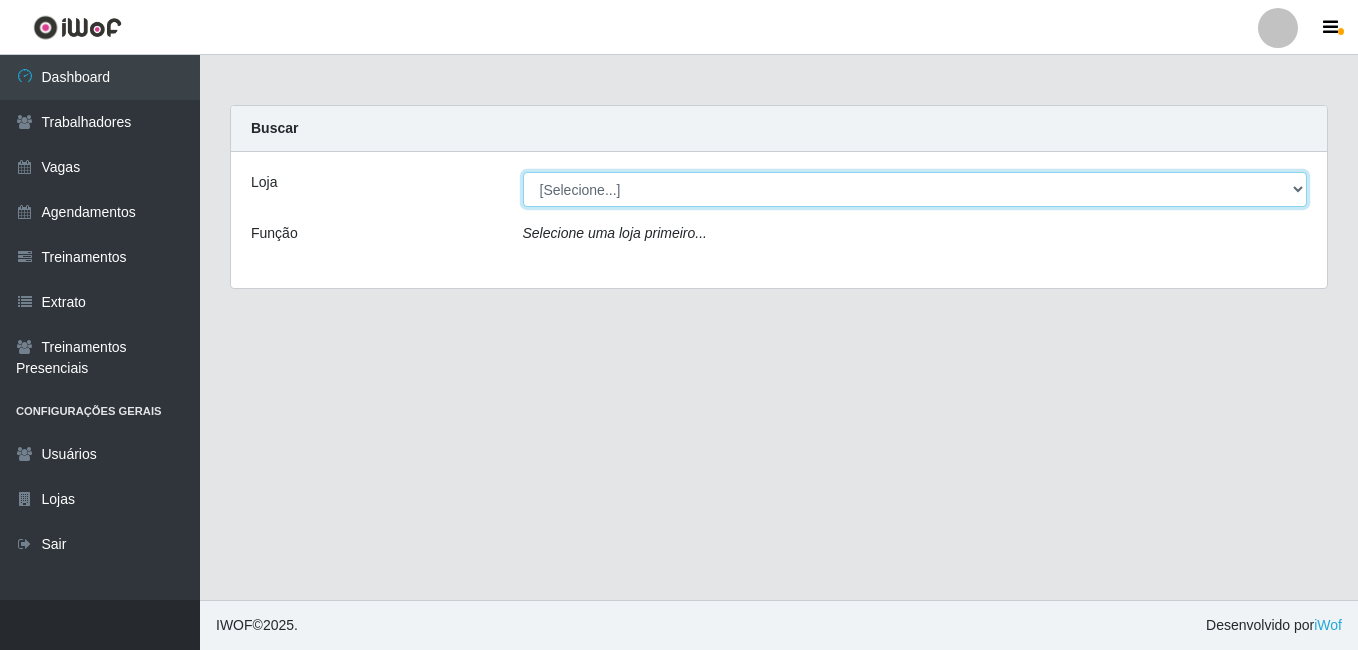 drag, startPoint x: 585, startPoint y: 184, endPoint x: 589, endPoint y: 195, distance: 11.7046995 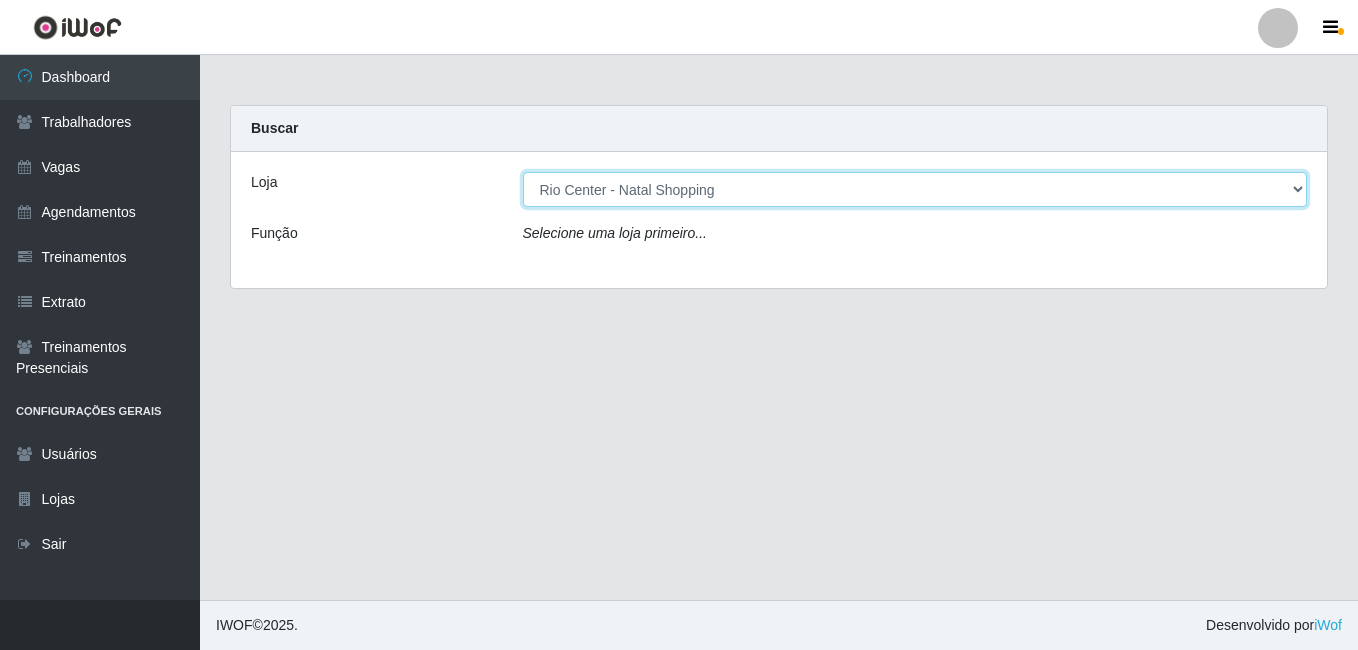 click on "[Selecione...] [CITY] - [CITY]" at bounding box center (915, 189) 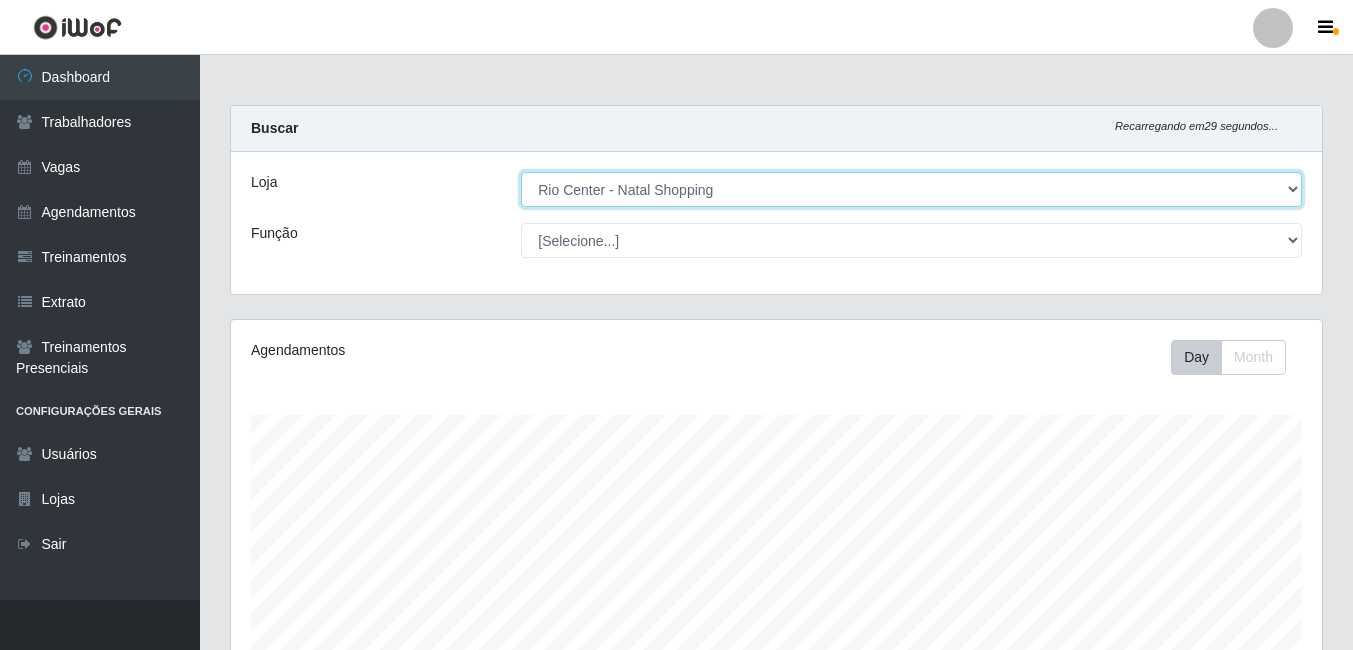 scroll, scrollTop: 999585, scrollLeft: 998909, axis: both 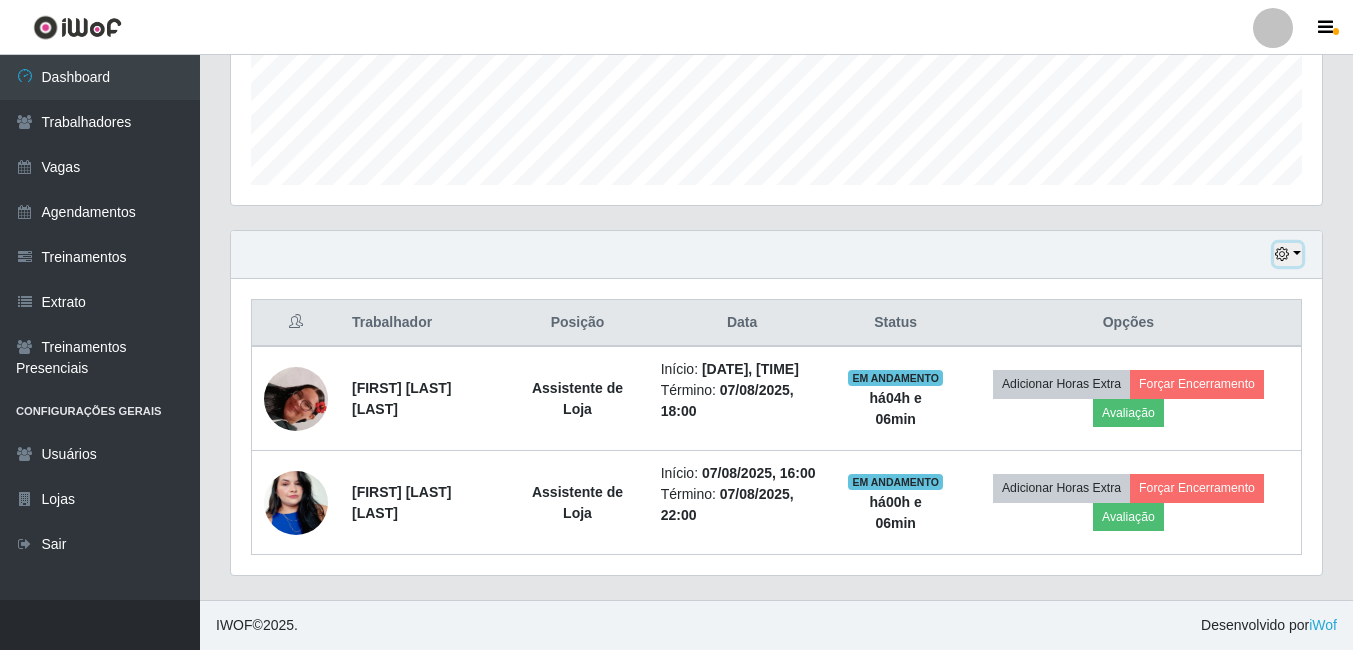 click at bounding box center [1288, 254] 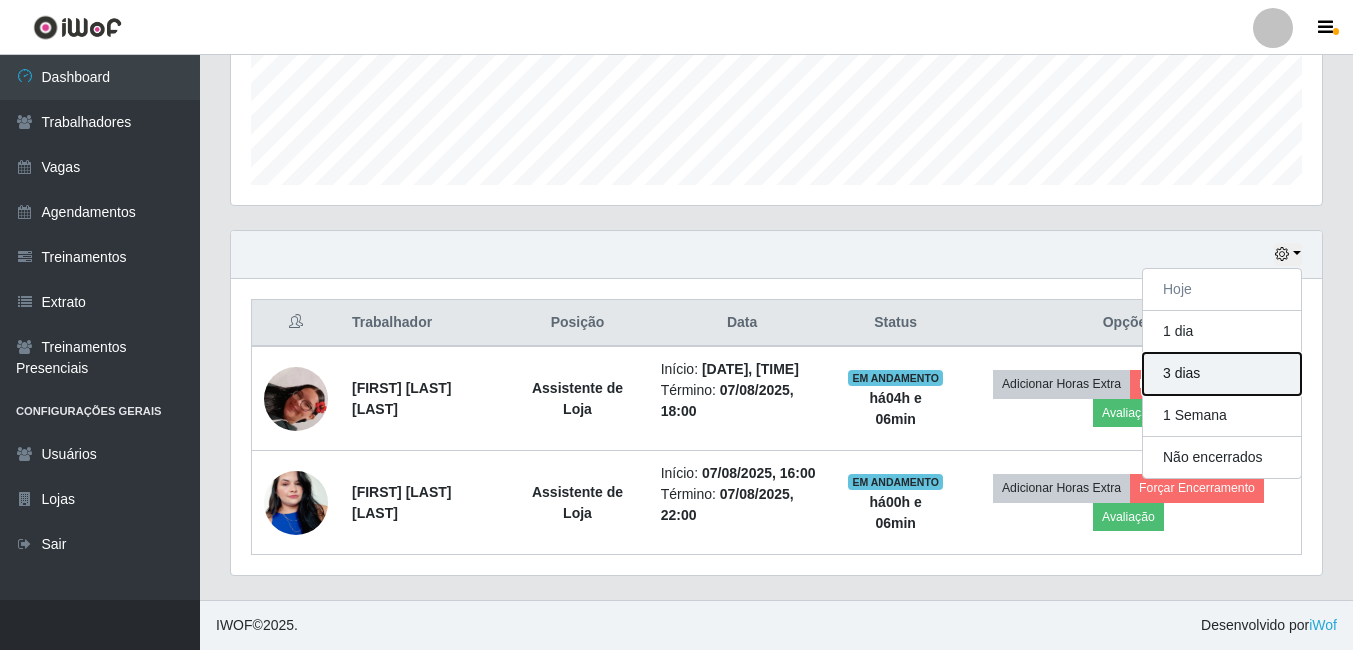 click on "3 dias" at bounding box center [1222, 374] 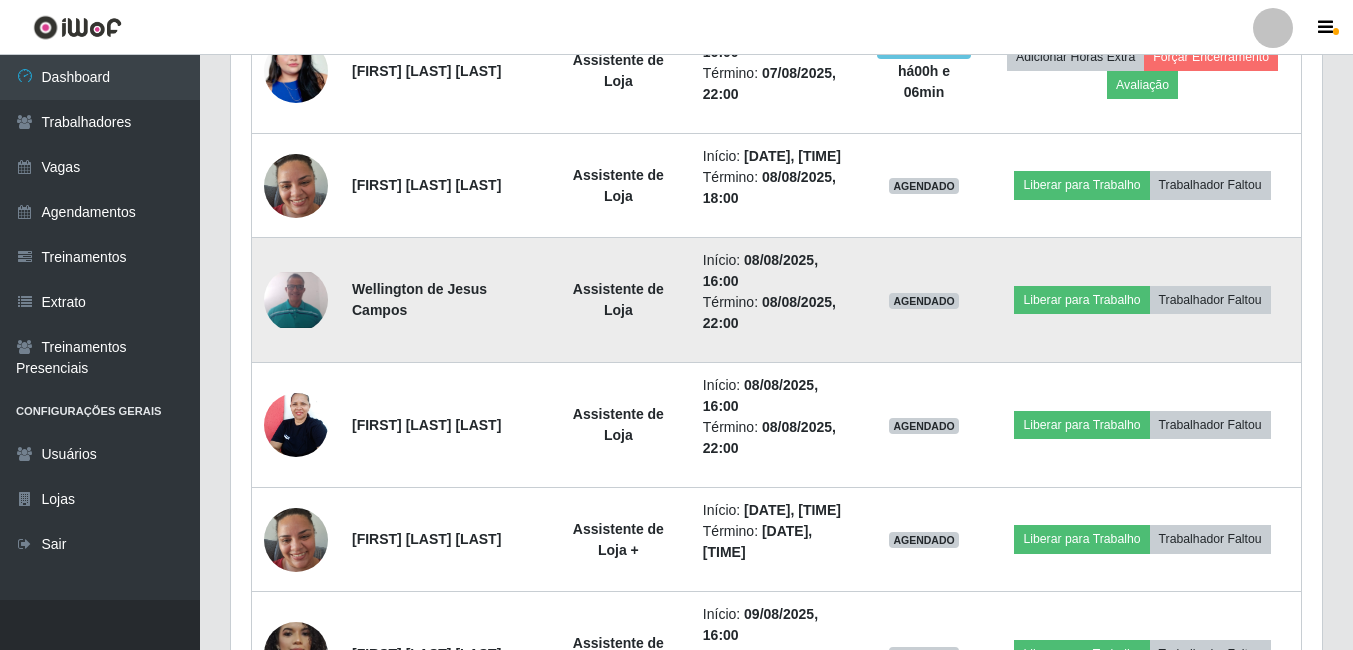 scroll, scrollTop: 572, scrollLeft: 0, axis: vertical 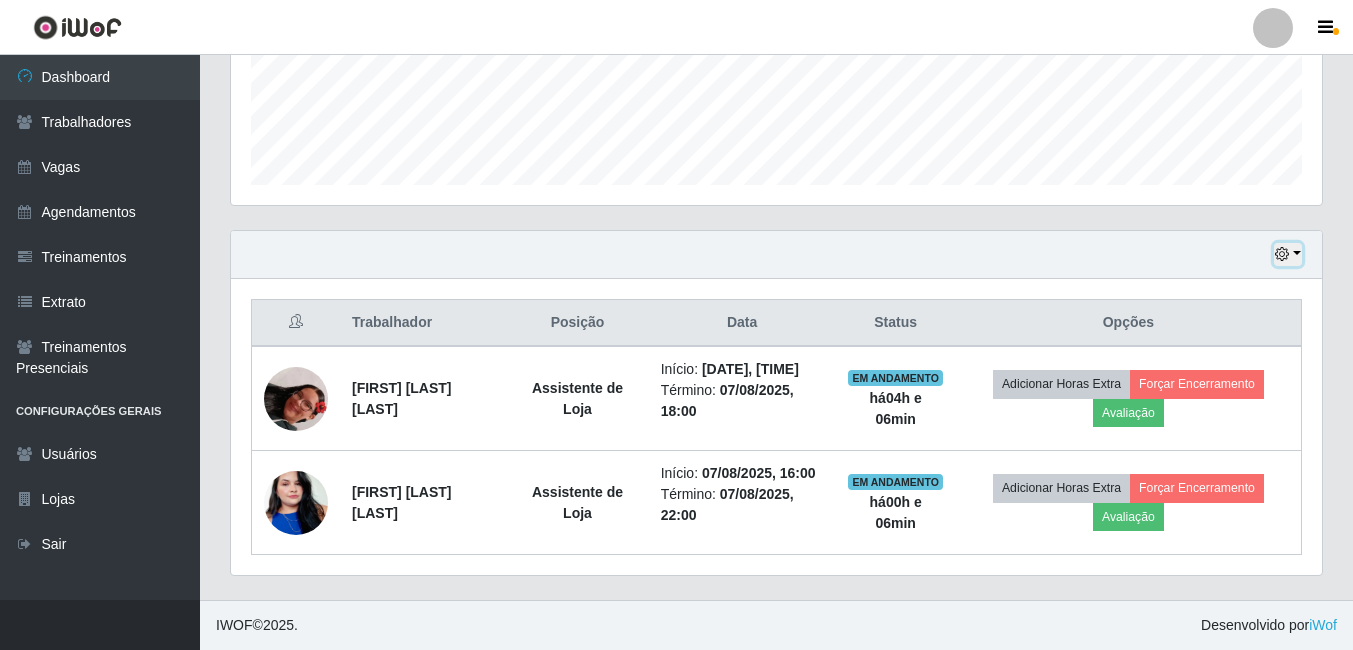 click at bounding box center (1288, 254) 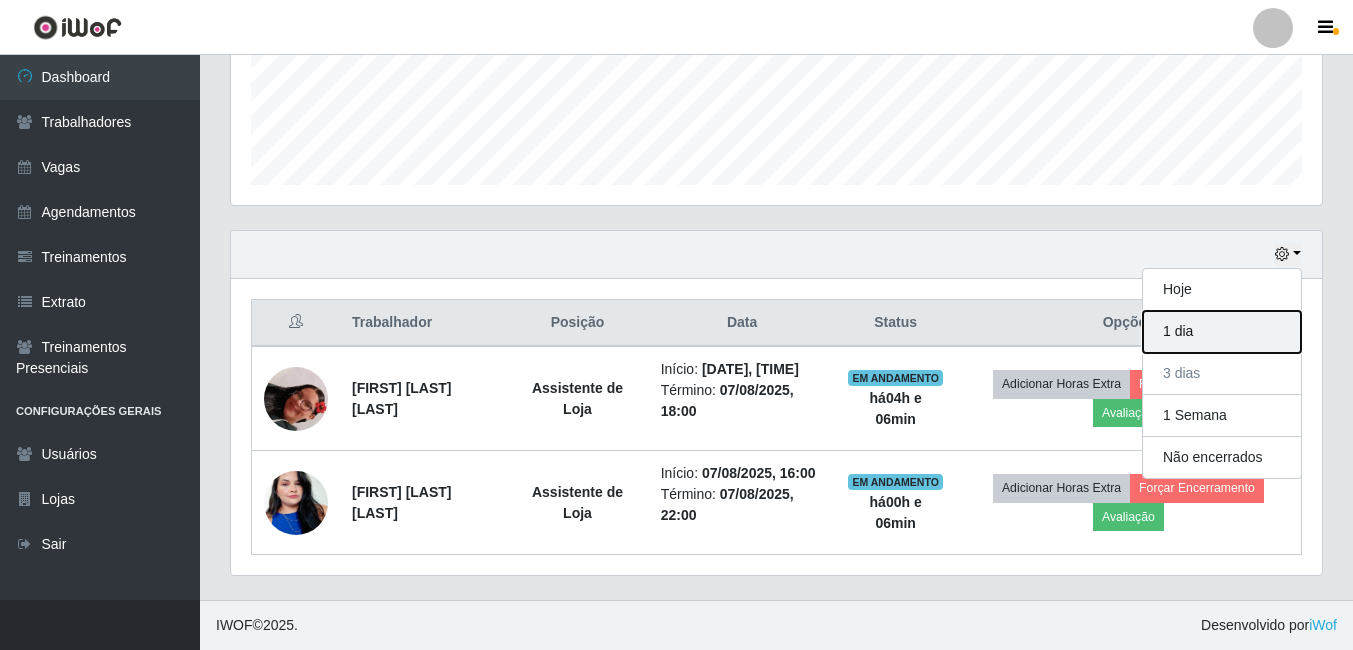click on "1 dia" at bounding box center (1222, 332) 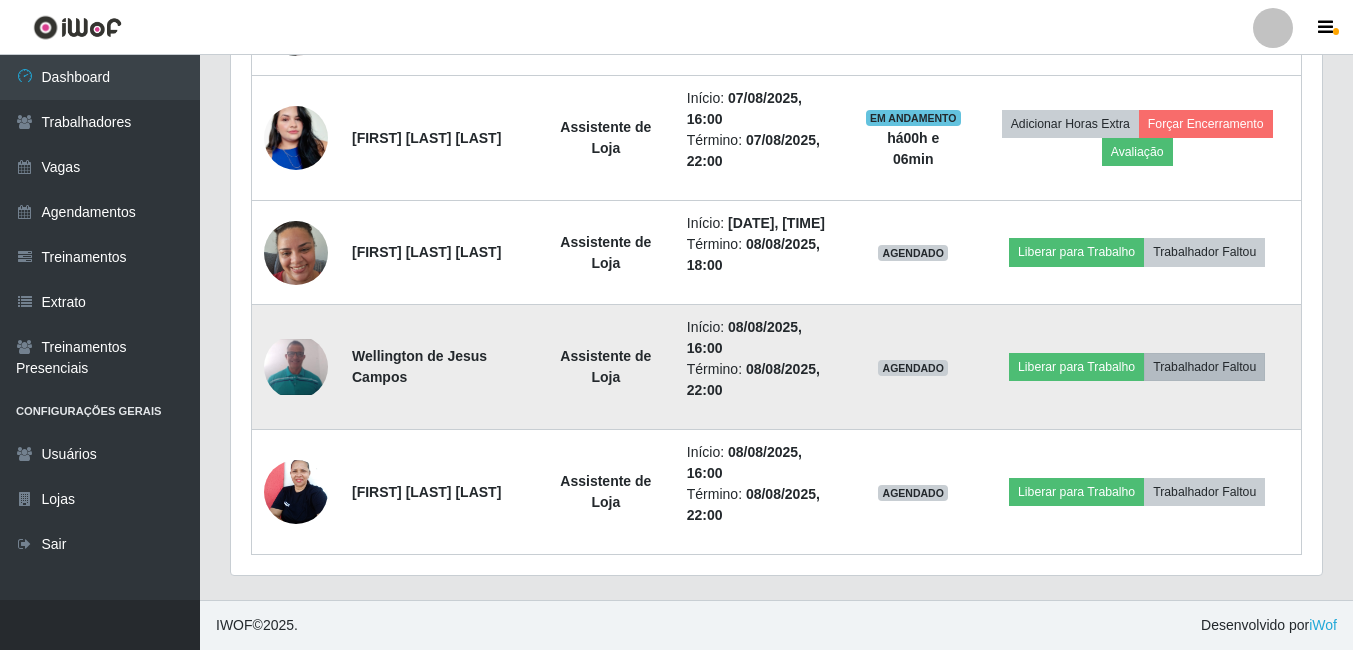 scroll, scrollTop: 347, scrollLeft: 0, axis: vertical 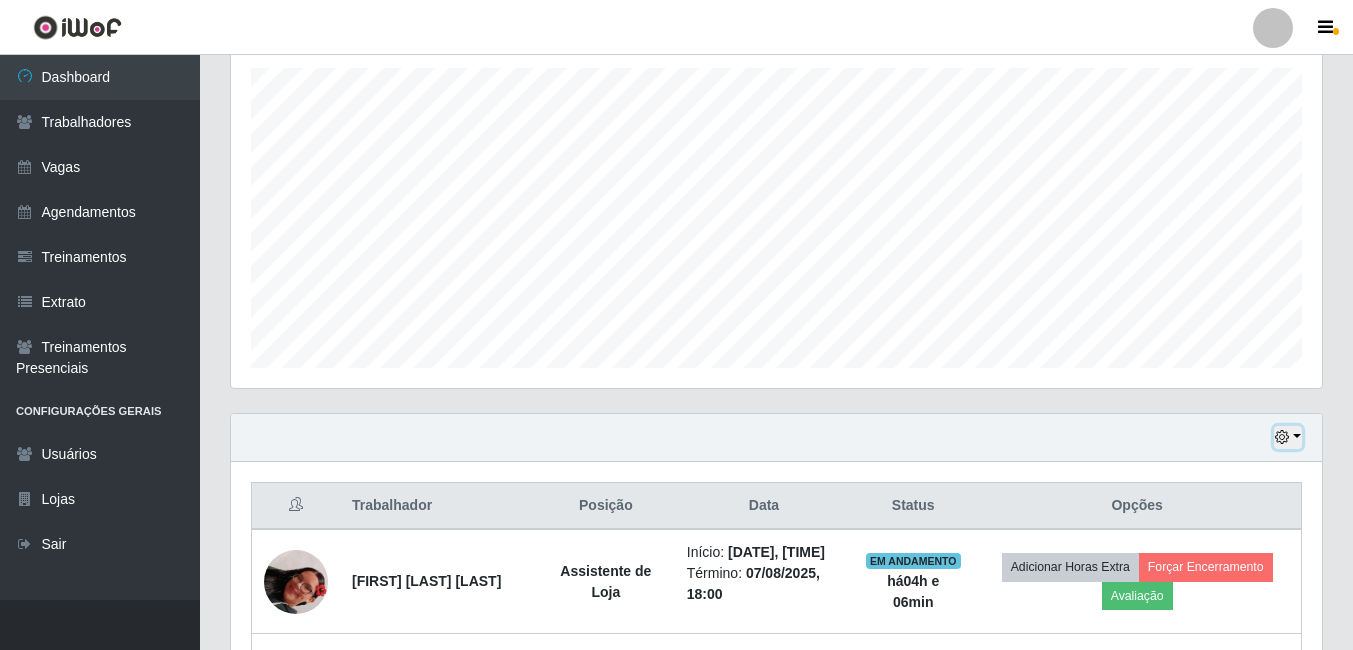 click at bounding box center (1288, 437) 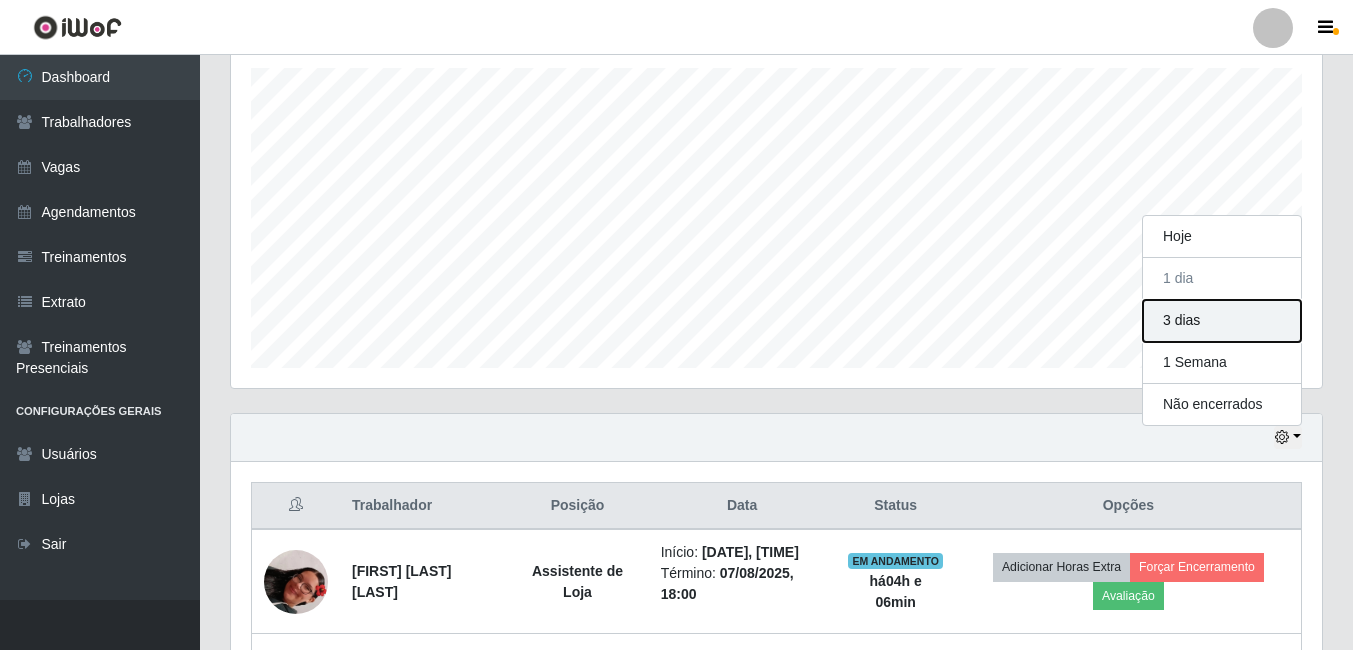 click on "3 dias" at bounding box center (1222, 321) 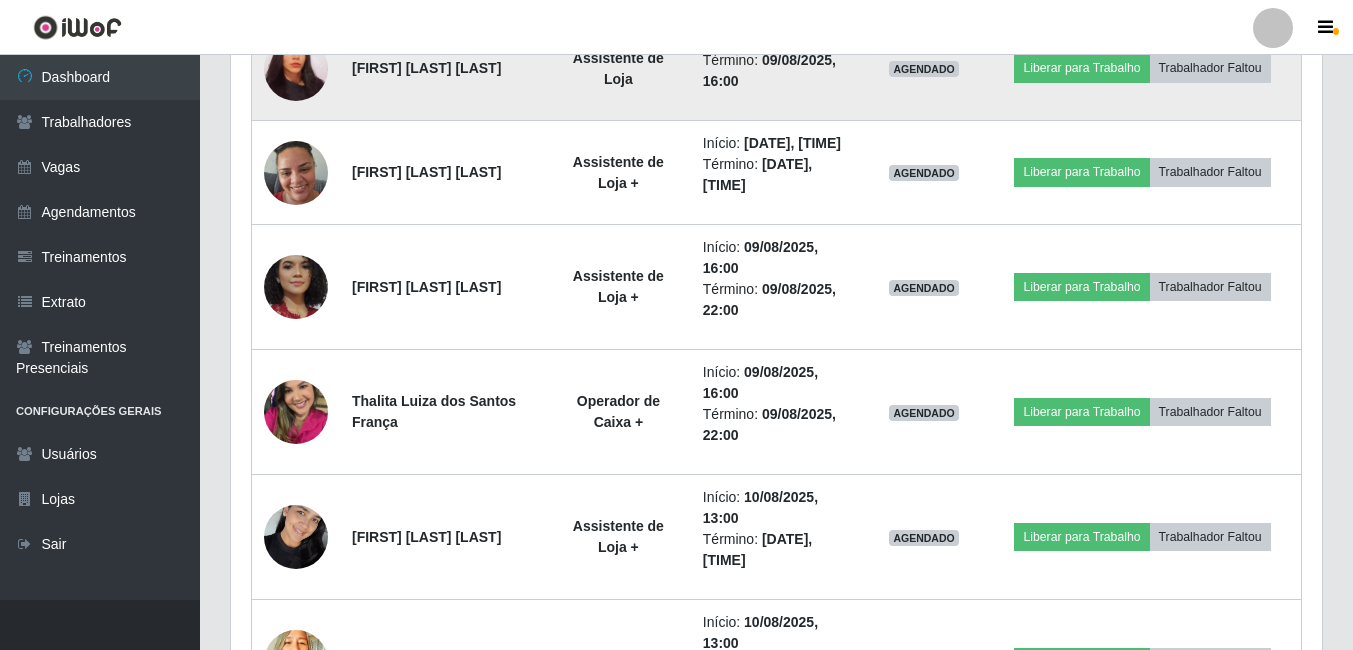 scroll, scrollTop: 1447, scrollLeft: 0, axis: vertical 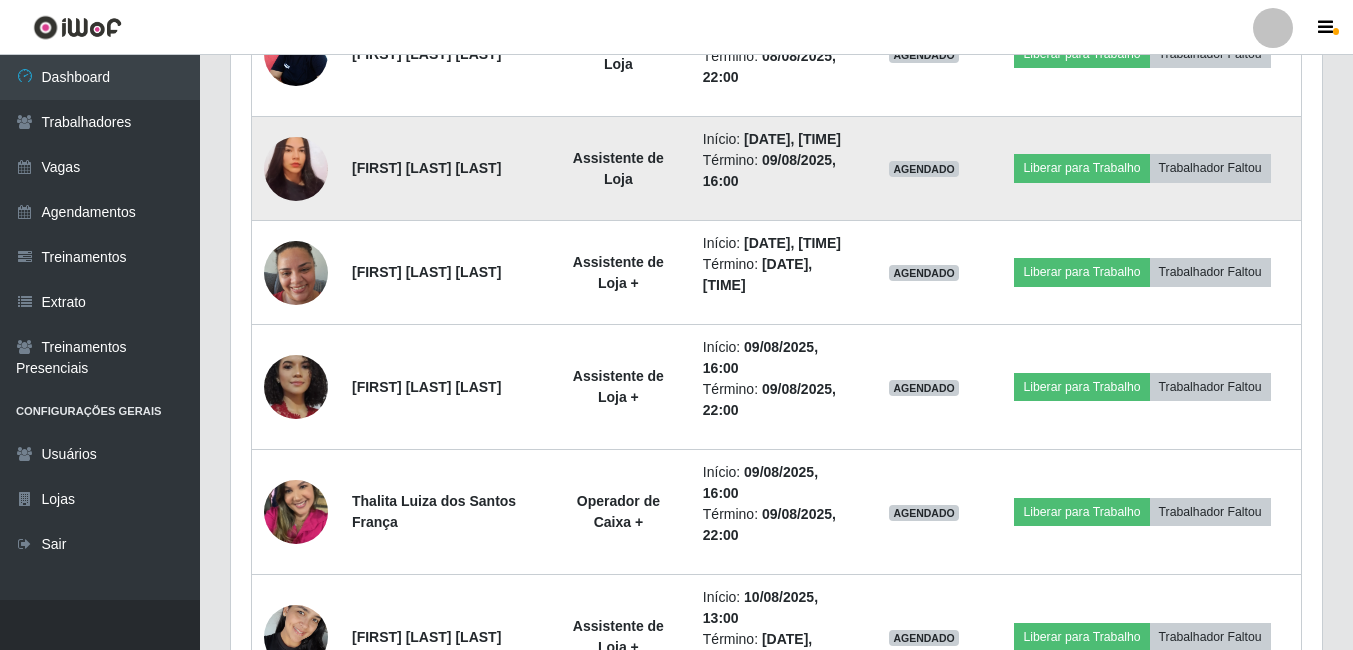 click at bounding box center [296, 168] 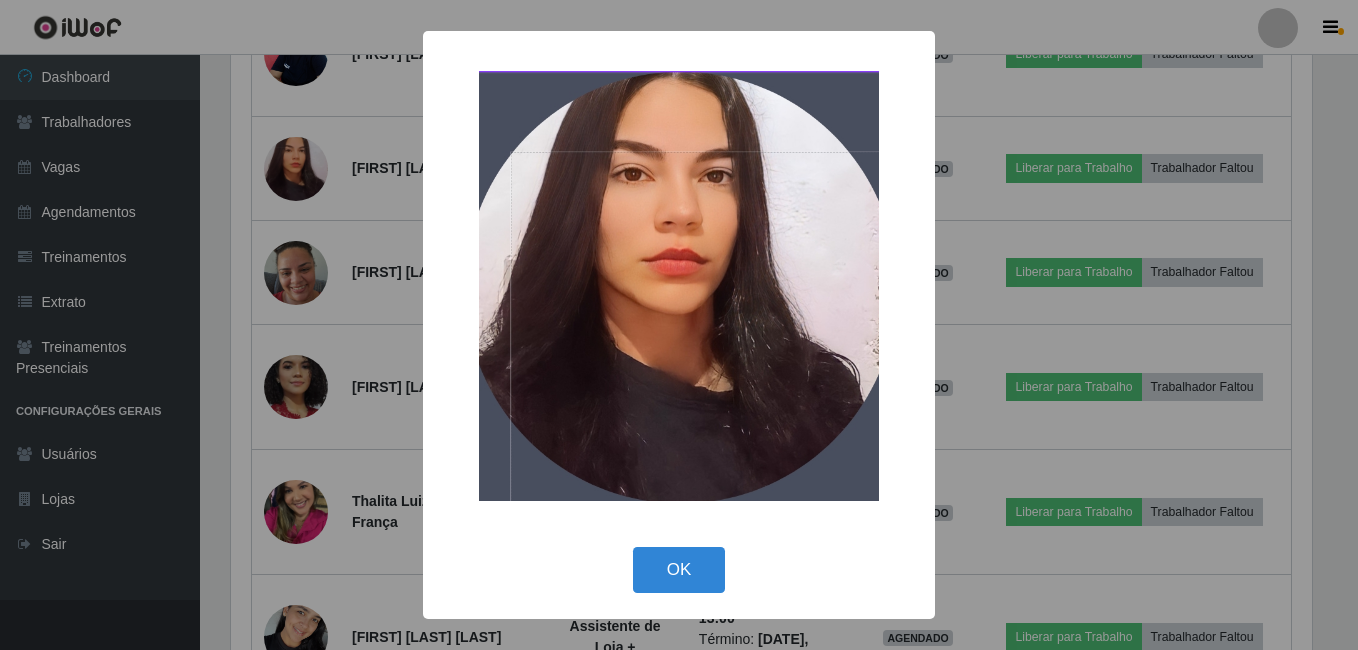 click on "× OK Cancel" at bounding box center (679, 325) 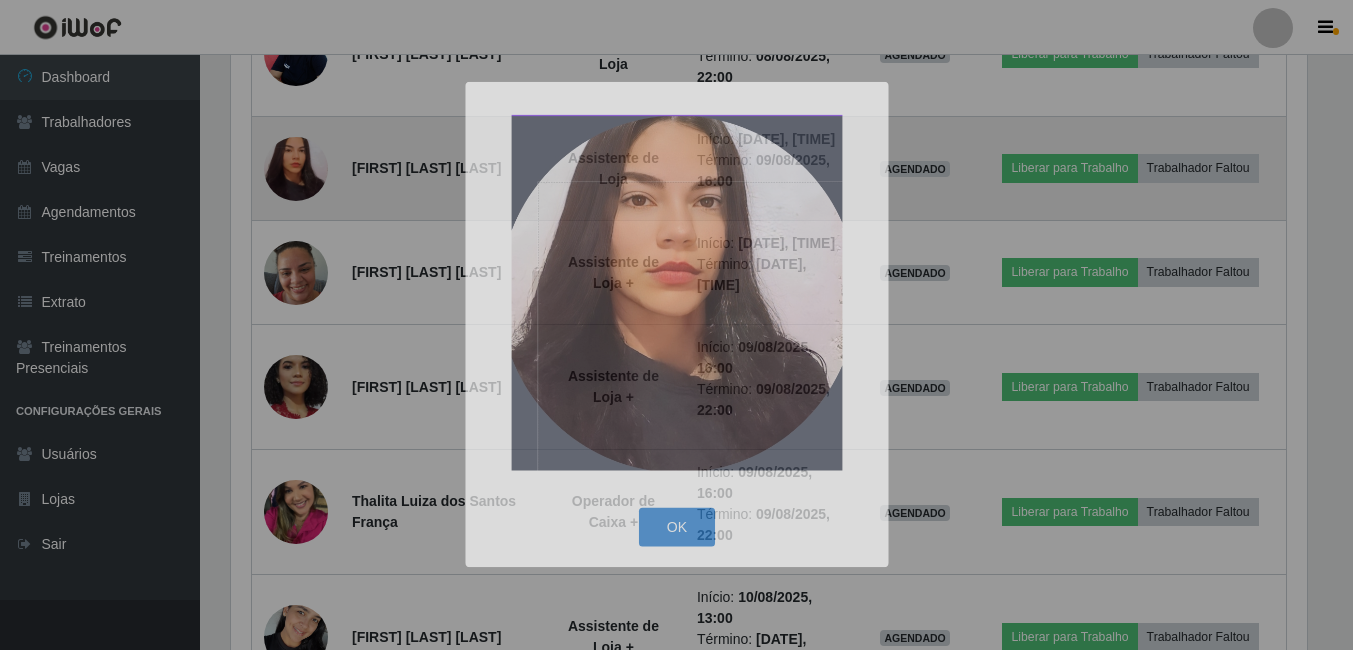 scroll, scrollTop: 999585, scrollLeft: 998909, axis: both 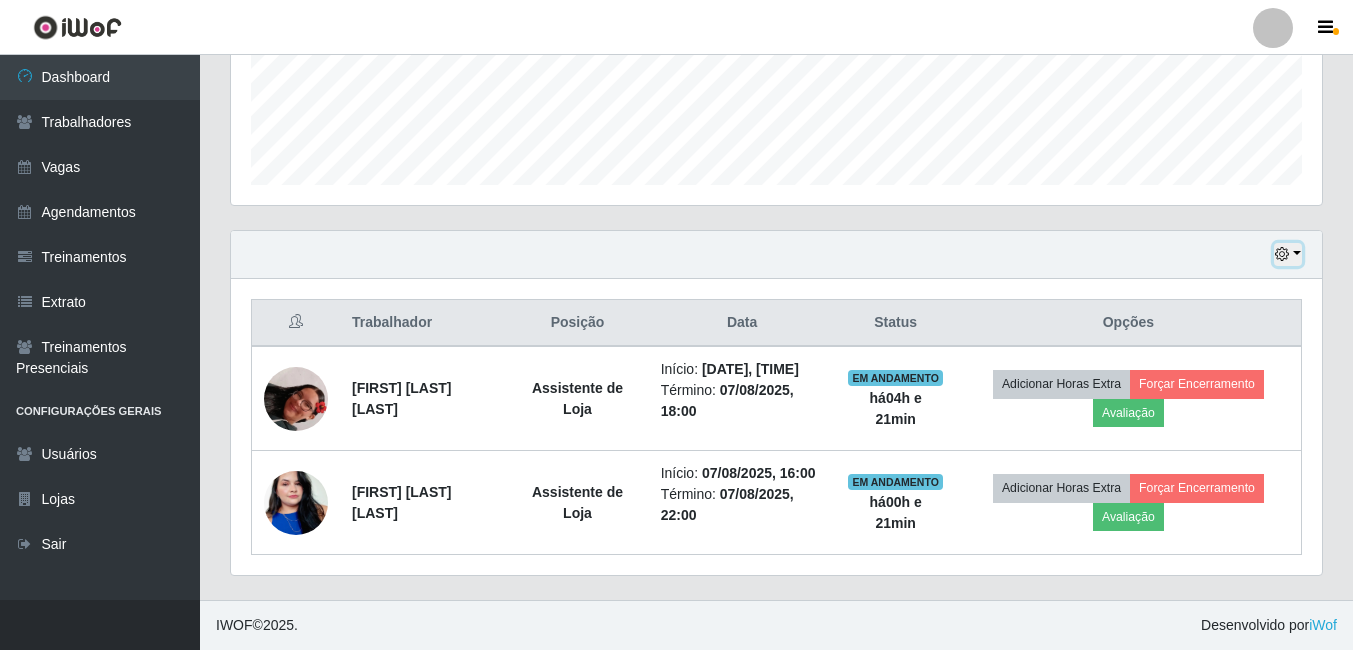 click at bounding box center [1288, 254] 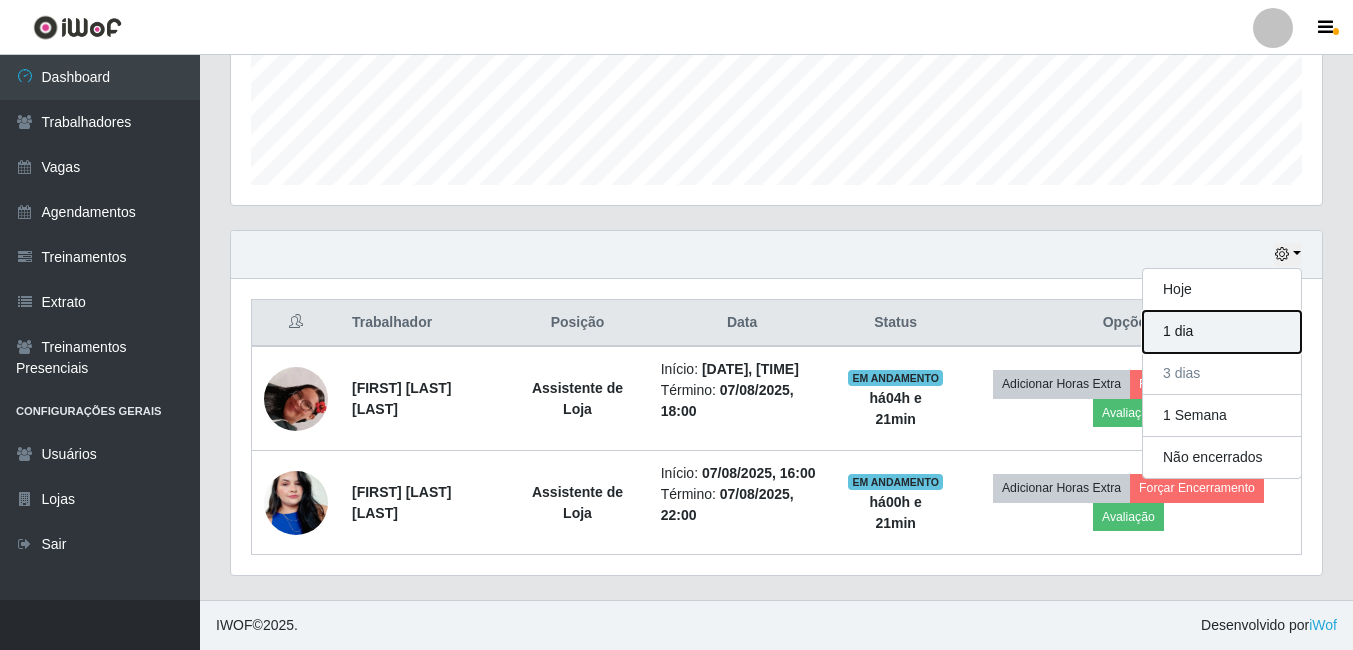 click on "1 dia" at bounding box center [1222, 332] 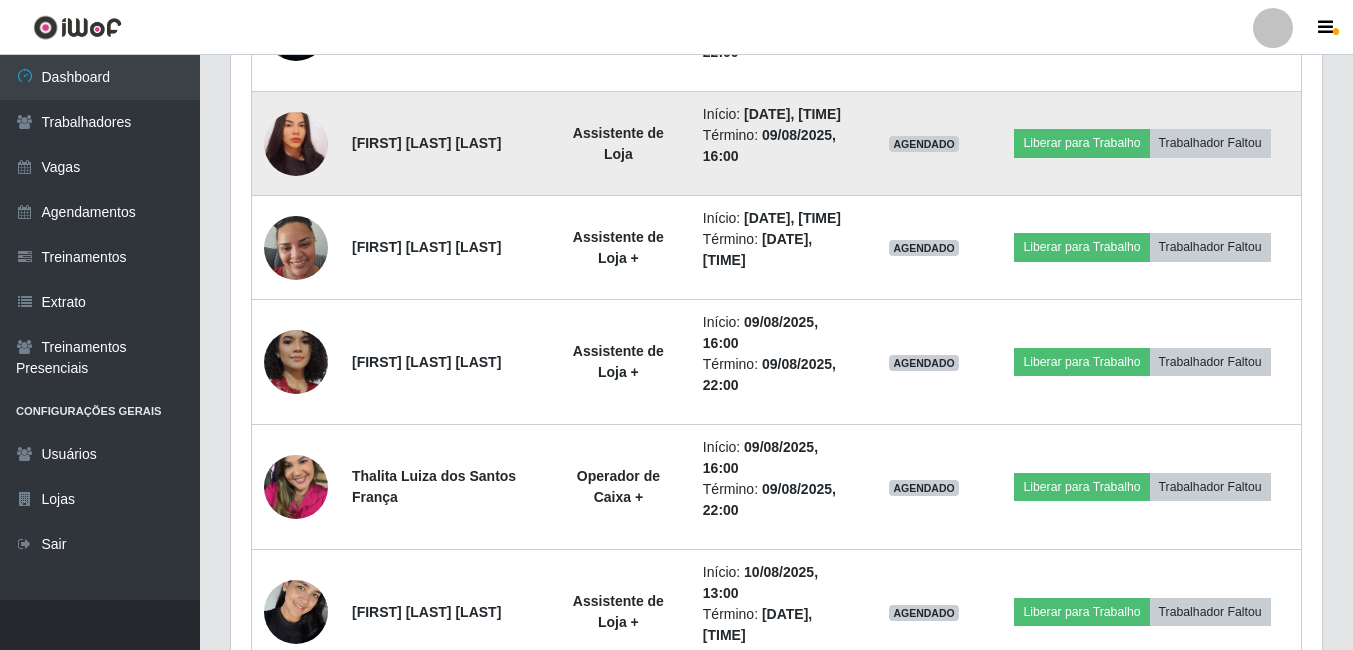 scroll, scrollTop: 572, scrollLeft: 0, axis: vertical 